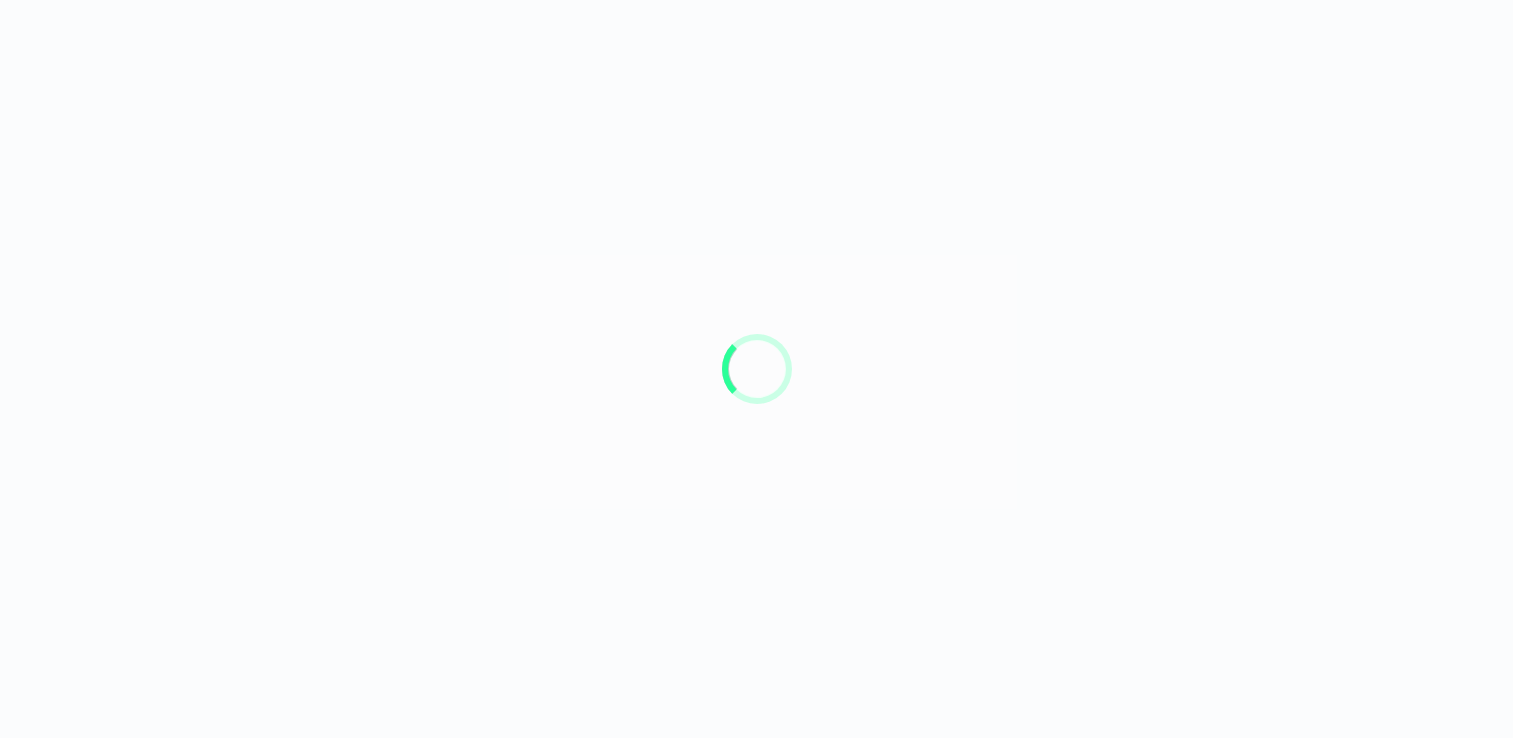 scroll, scrollTop: 0, scrollLeft: 0, axis: both 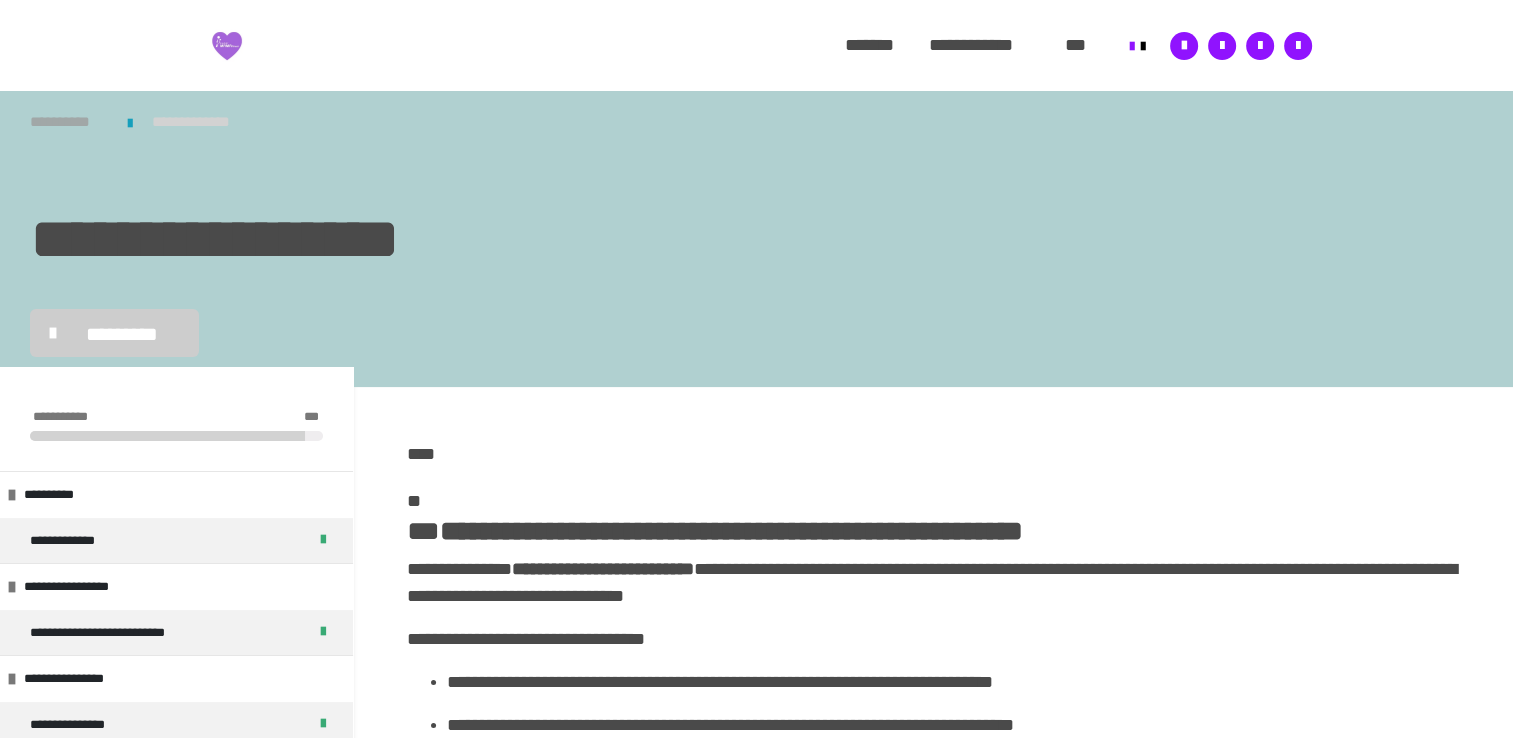 click on "**********" at bounding box center (69, 122) 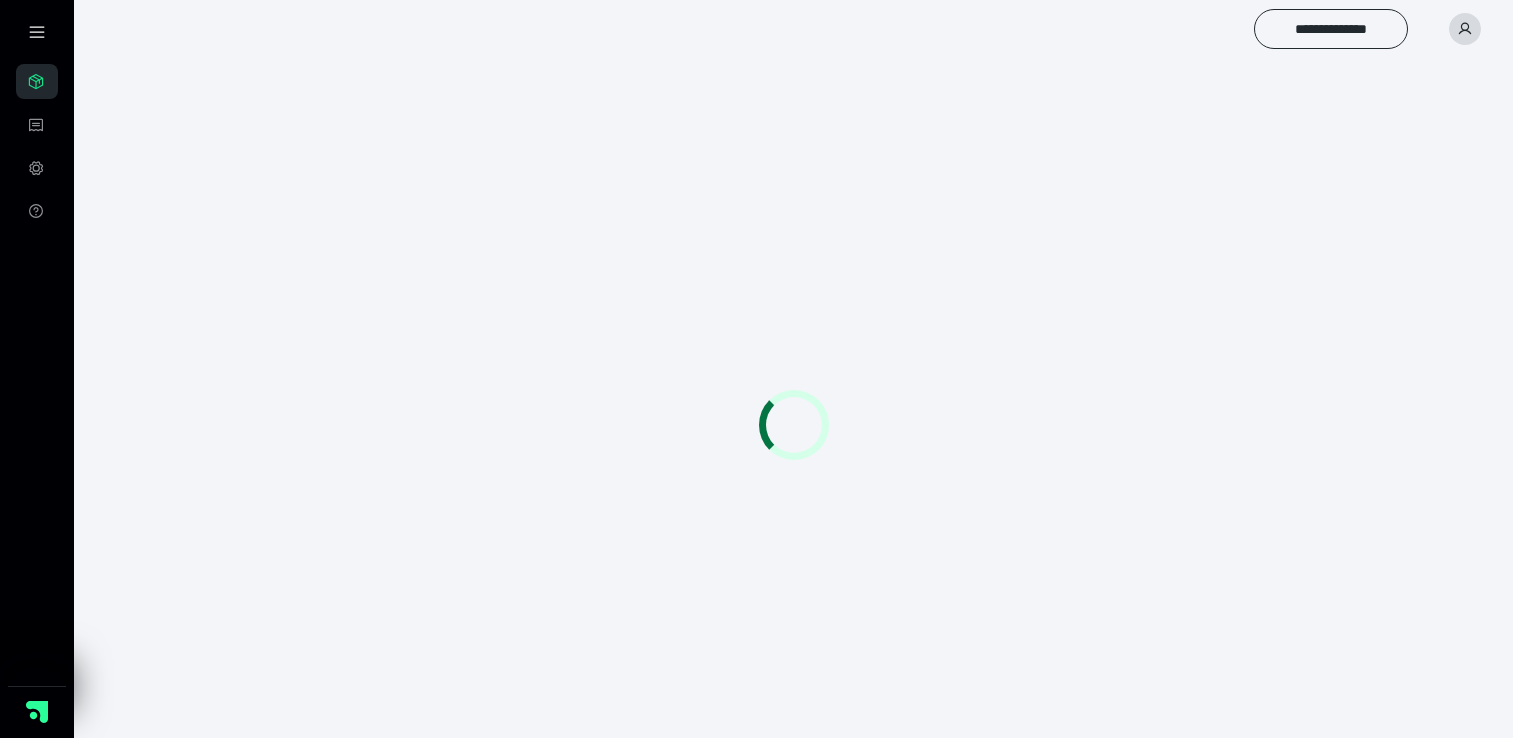 scroll, scrollTop: 0, scrollLeft: 0, axis: both 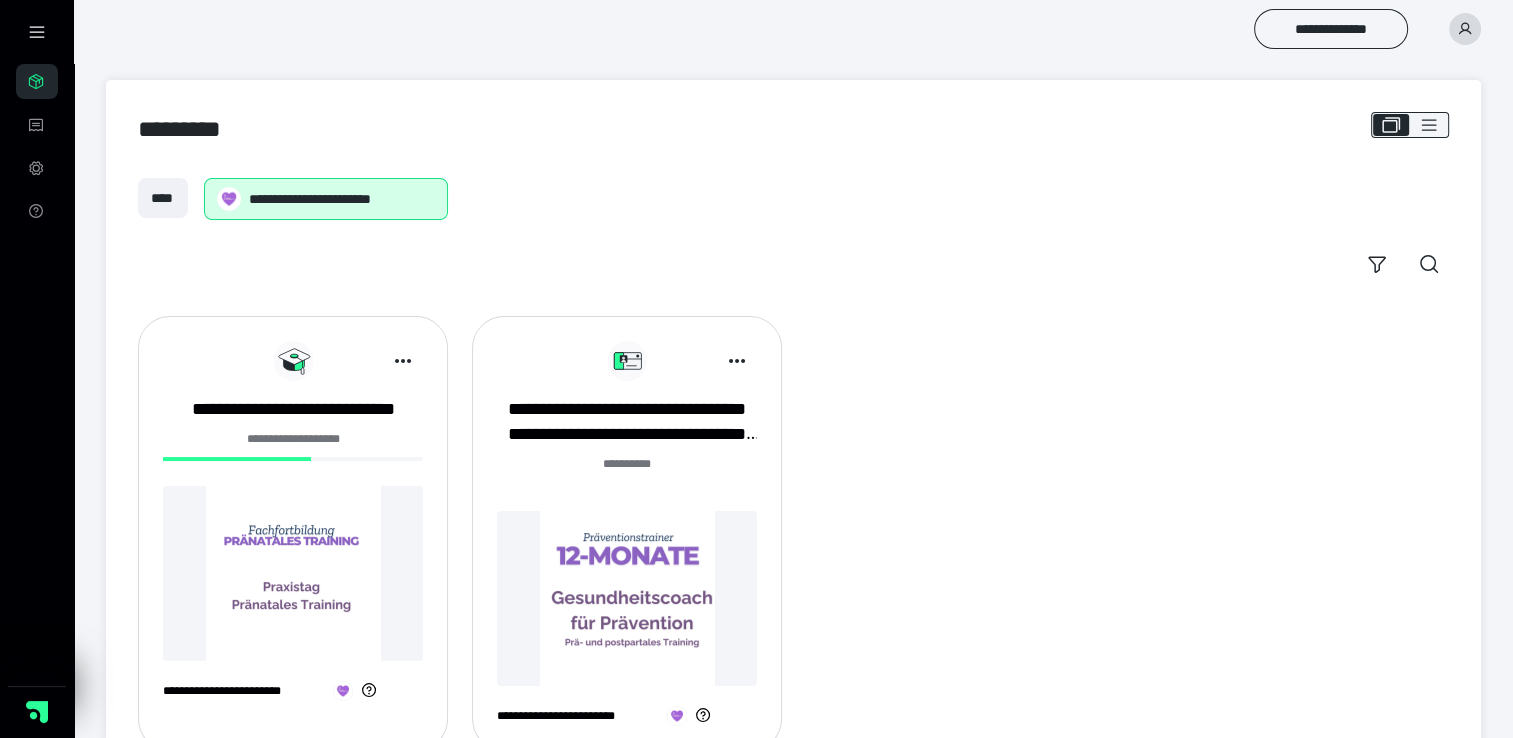 click at bounding box center (293, 573) 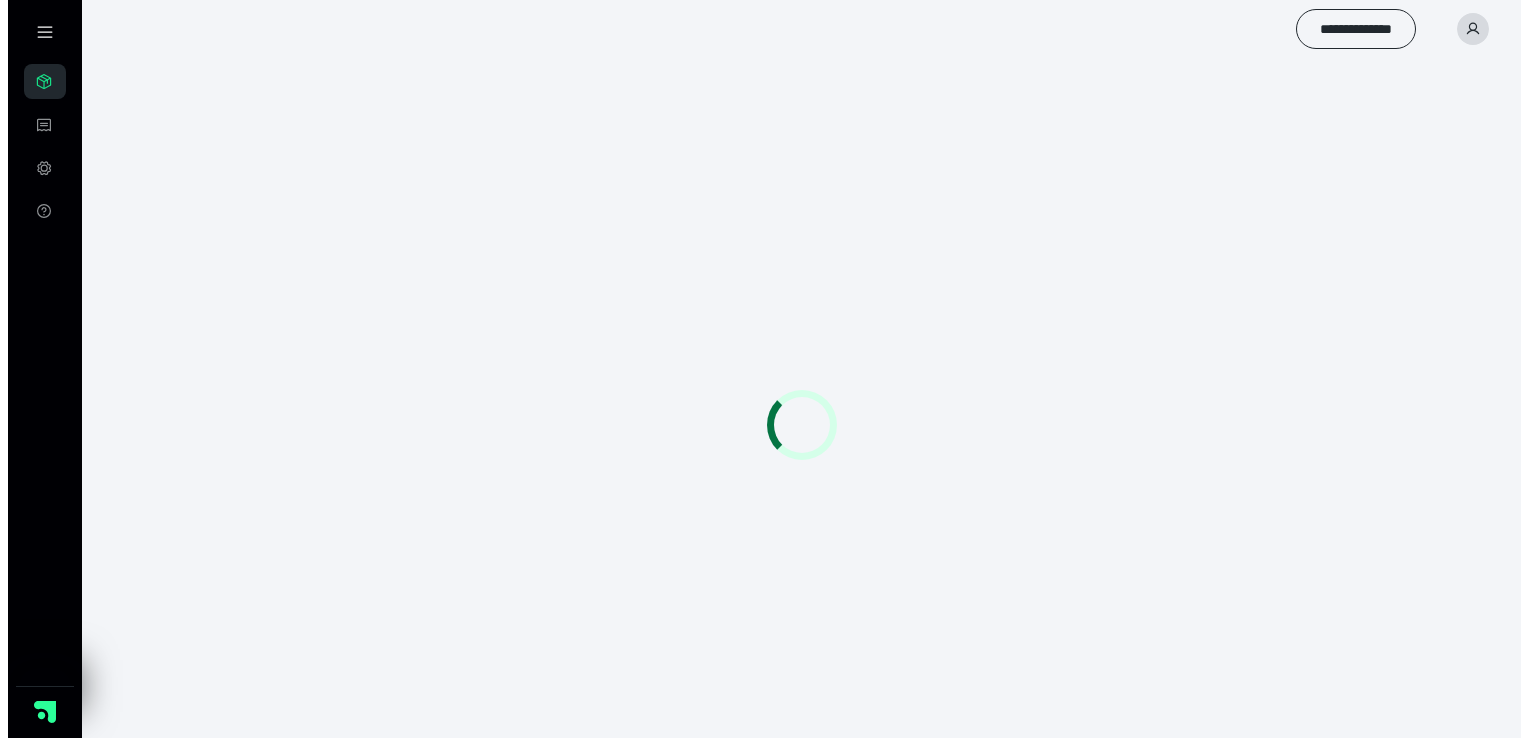 scroll, scrollTop: 0, scrollLeft: 0, axis: both 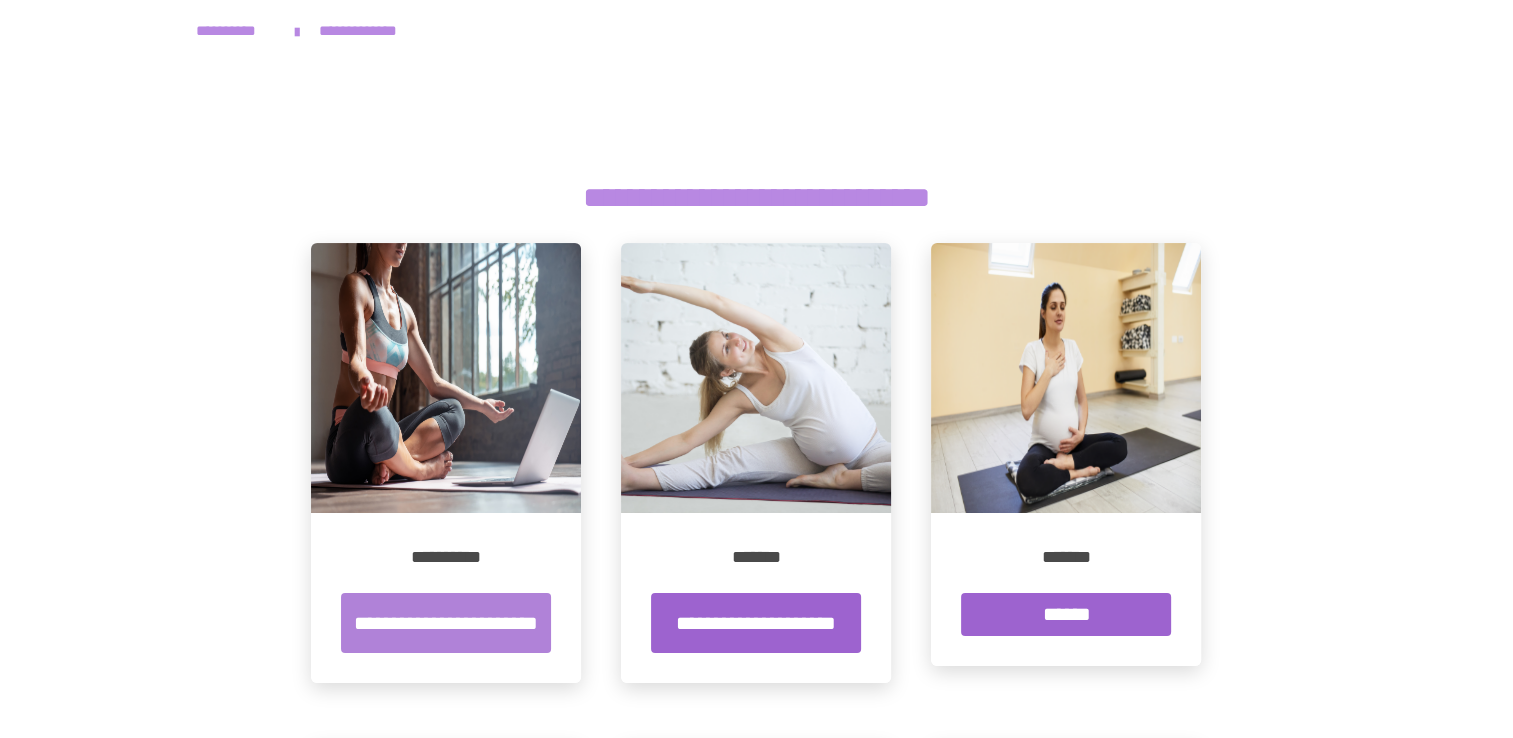click on "**********" at bounding box center [446, 623] 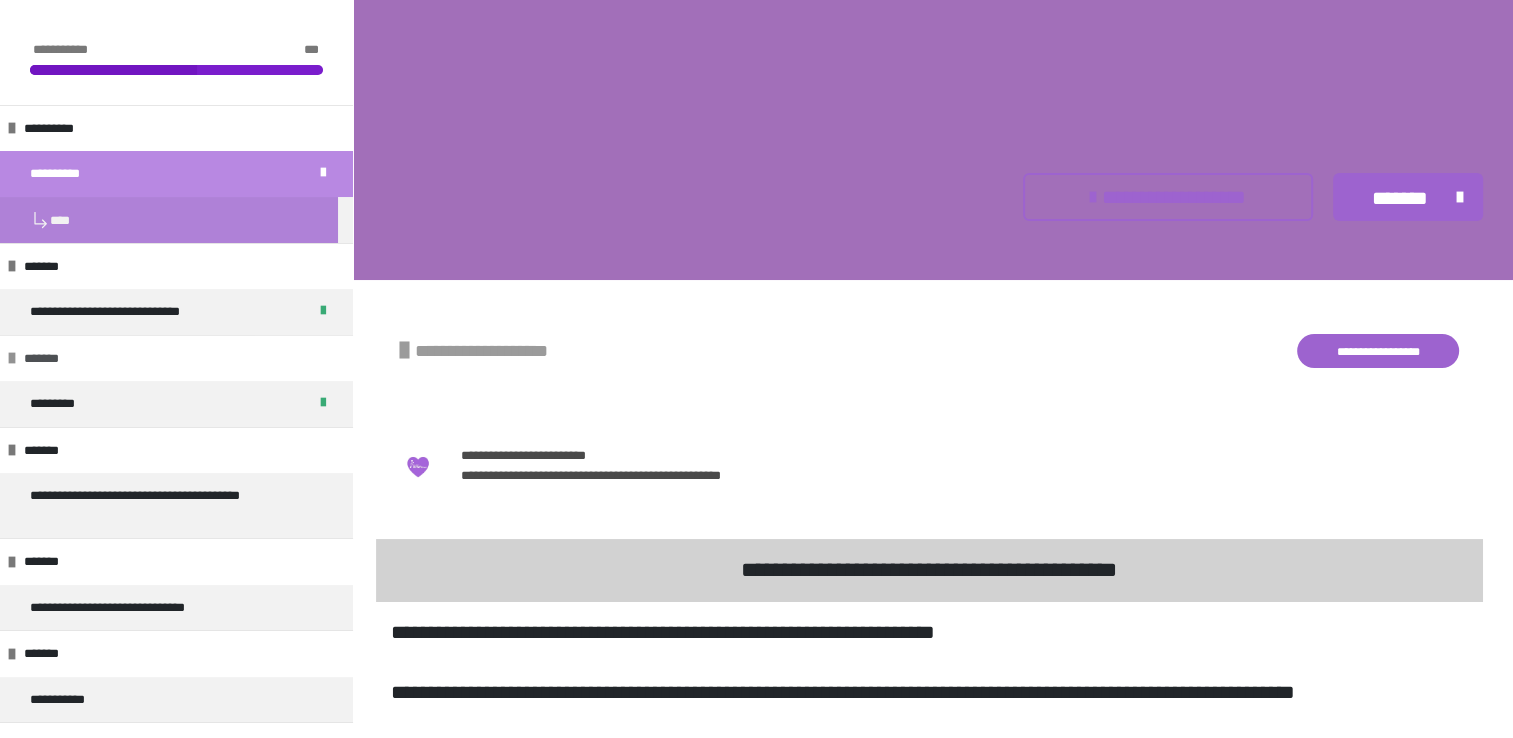 scroll, scrollTop: 400, scrollLeft: 0, axis: vertical 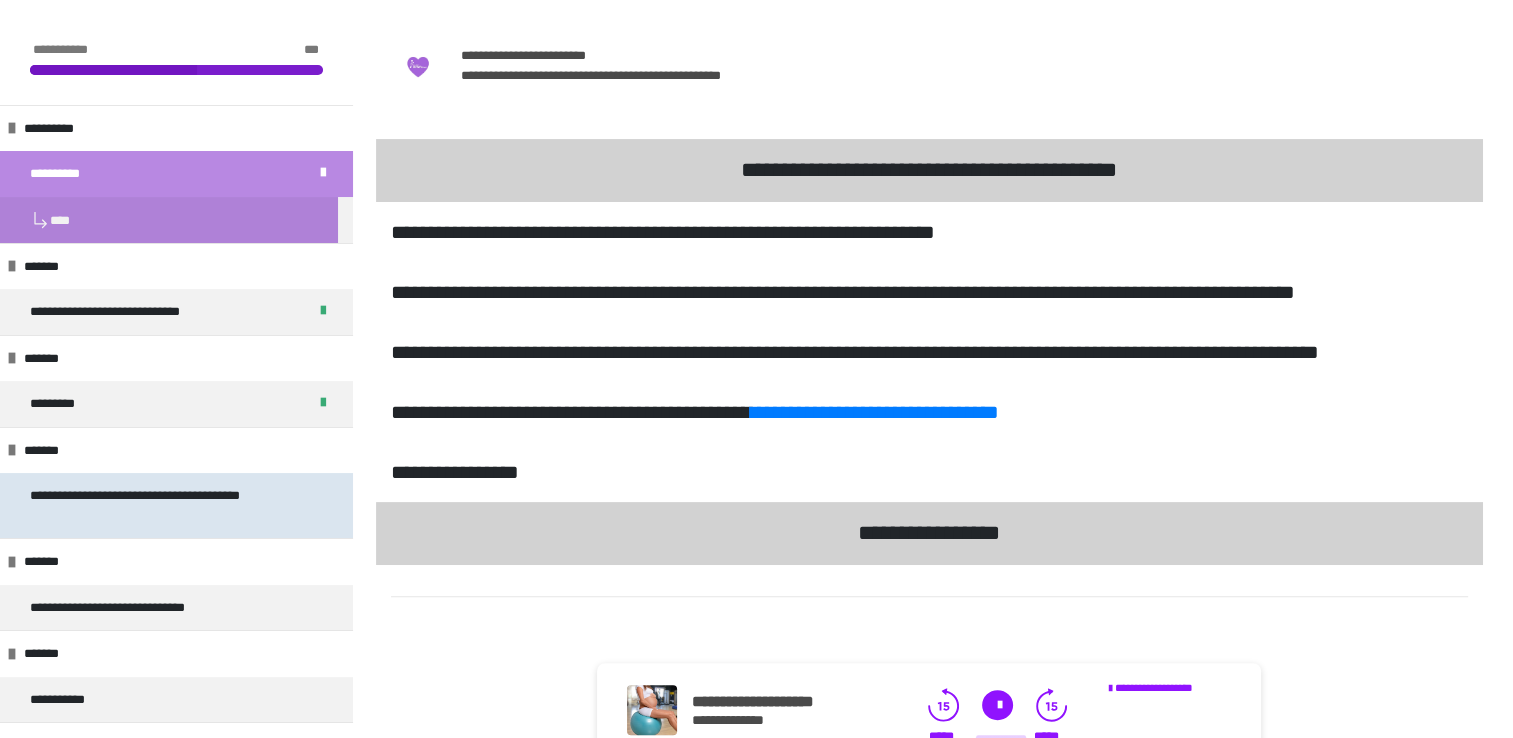 click on "**********" at bounding box center [161, 505] 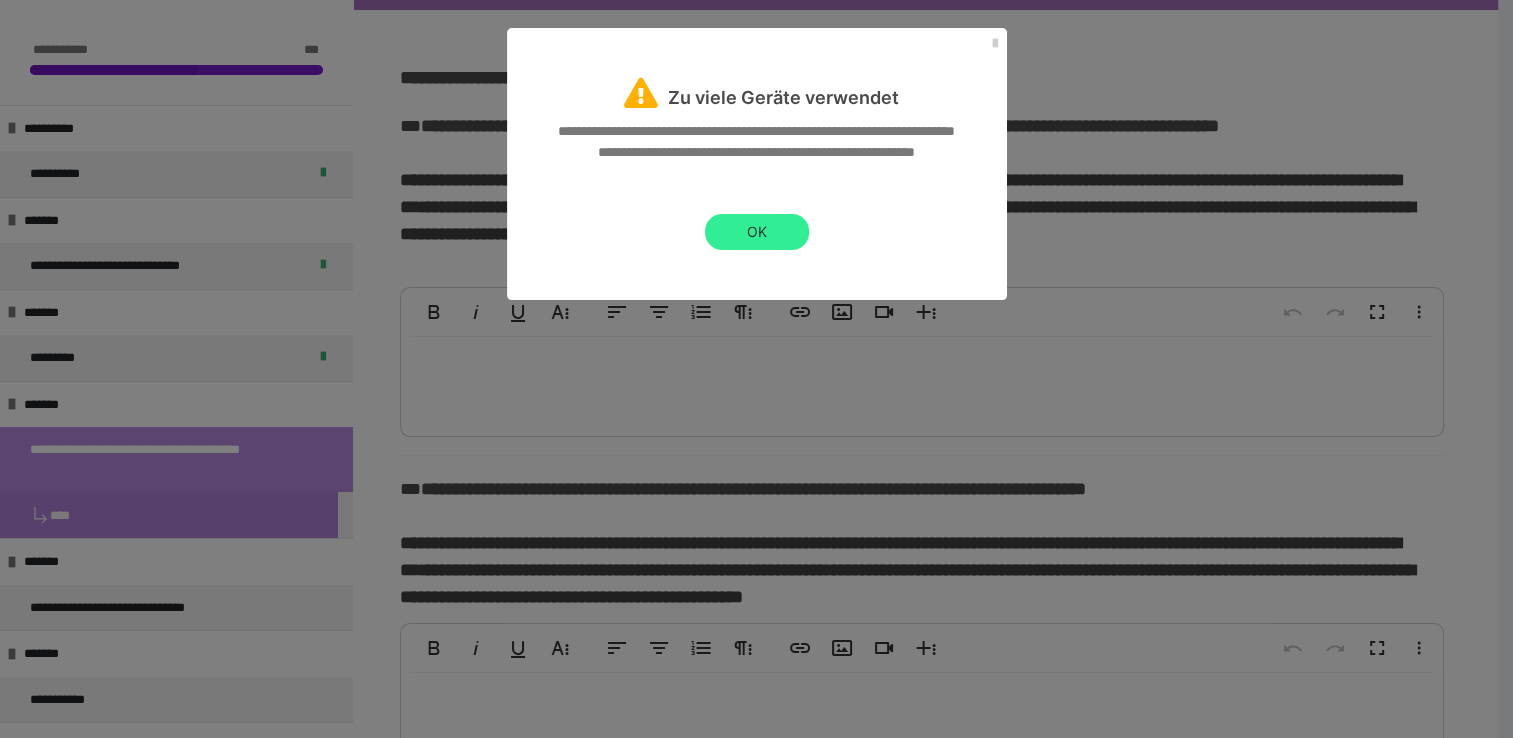 click on "OK" at bounding box center [757, 232] 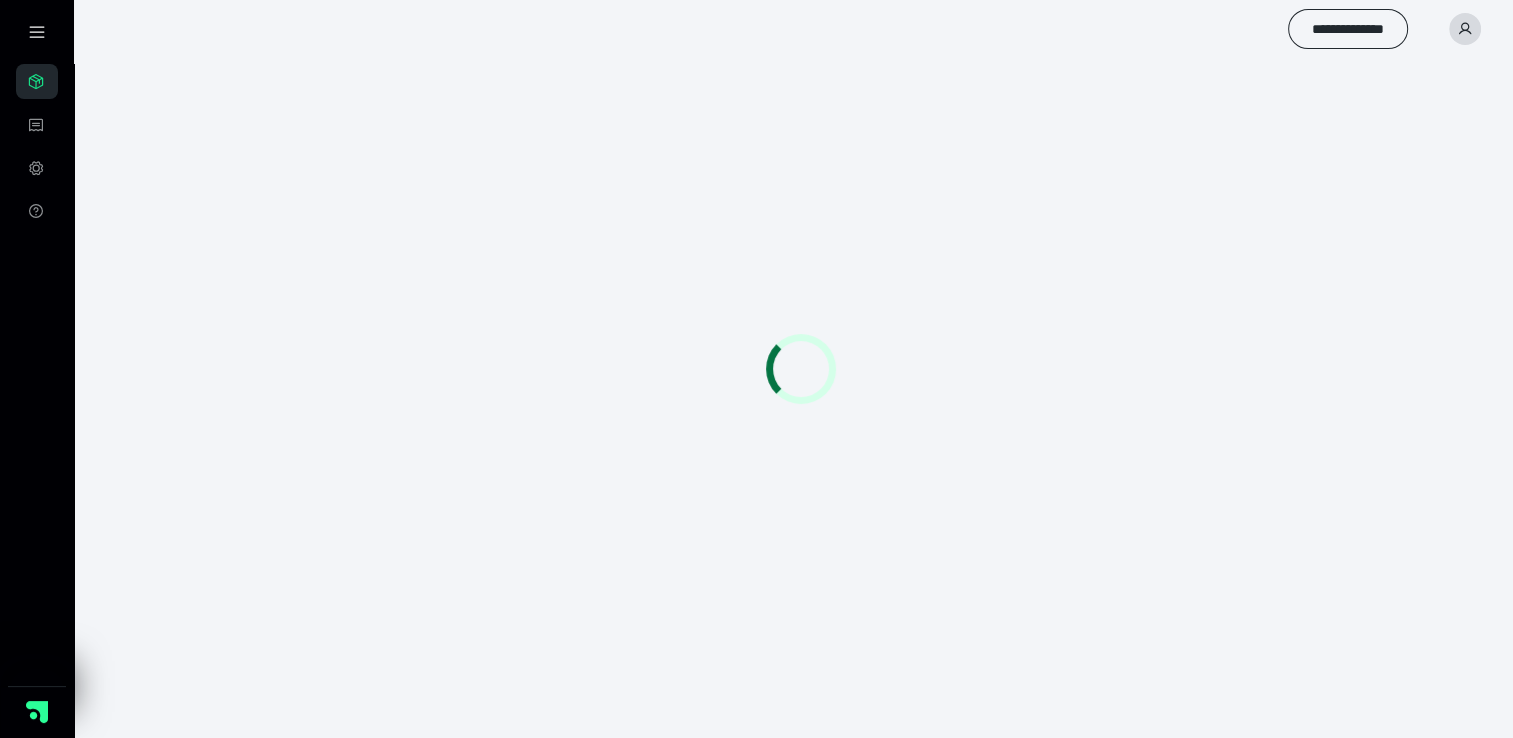 scroll, scrollTop: 0, scrollLeft: 0, axis: both 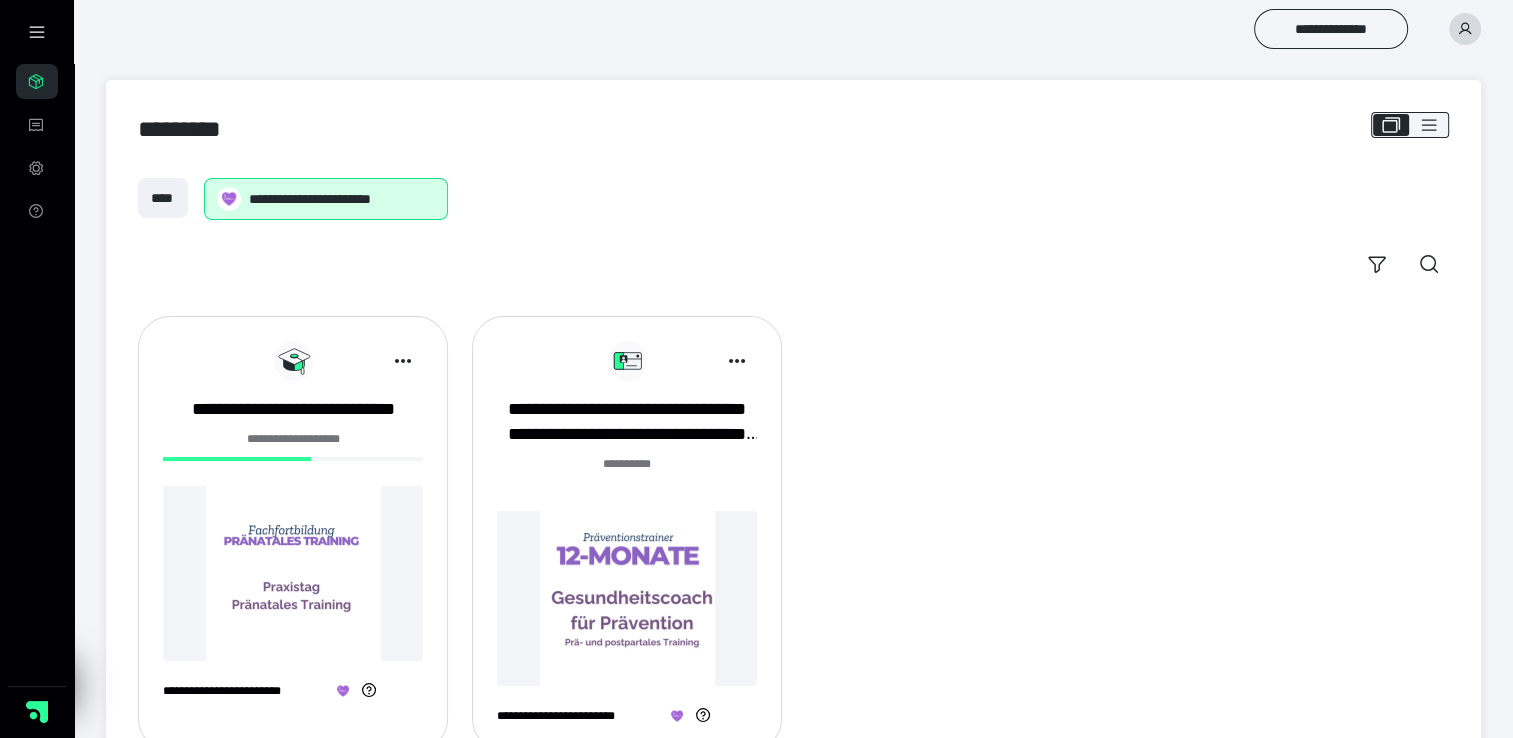 click at bounding box center [293, 573] 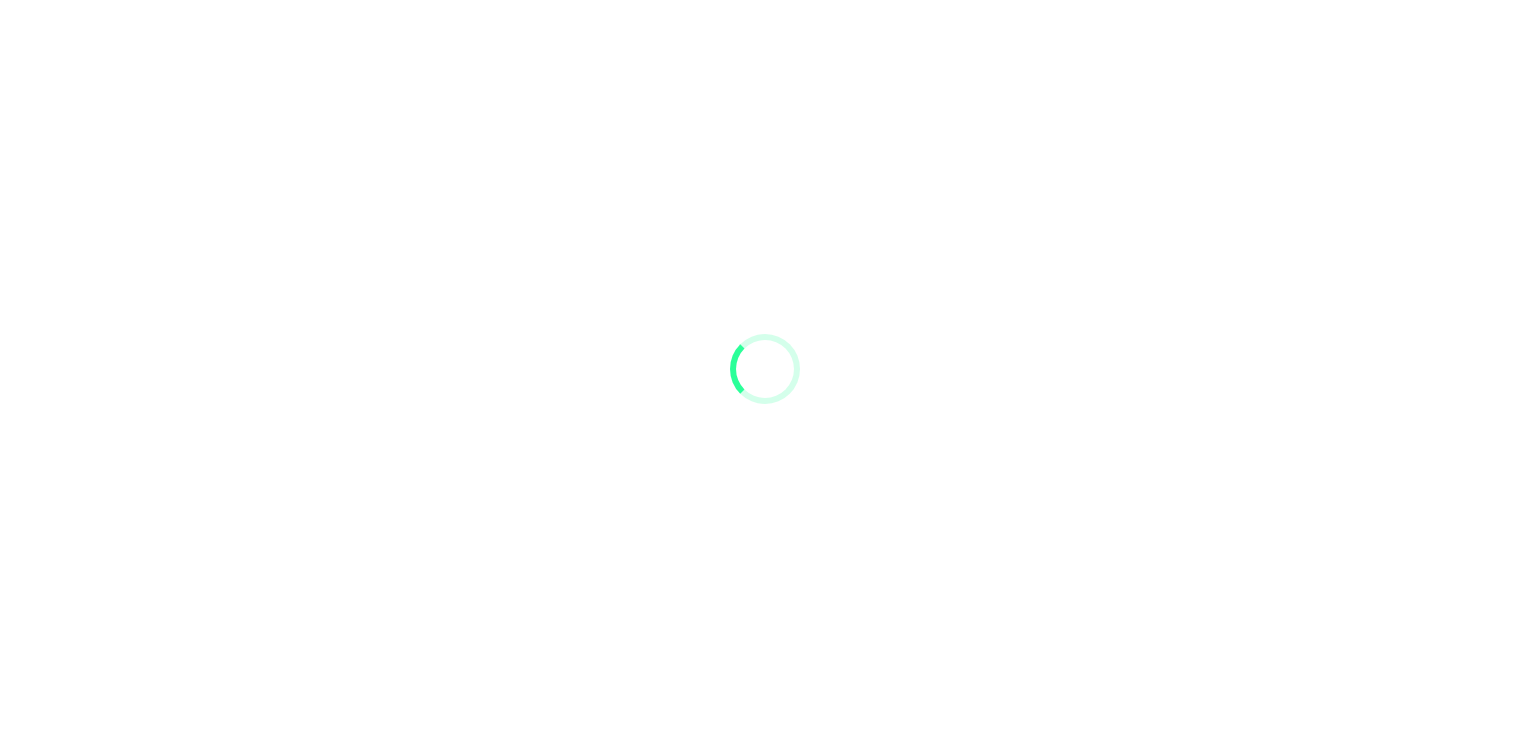 scroll, scrollTop: 0, scrollLeft: 0, axis: both 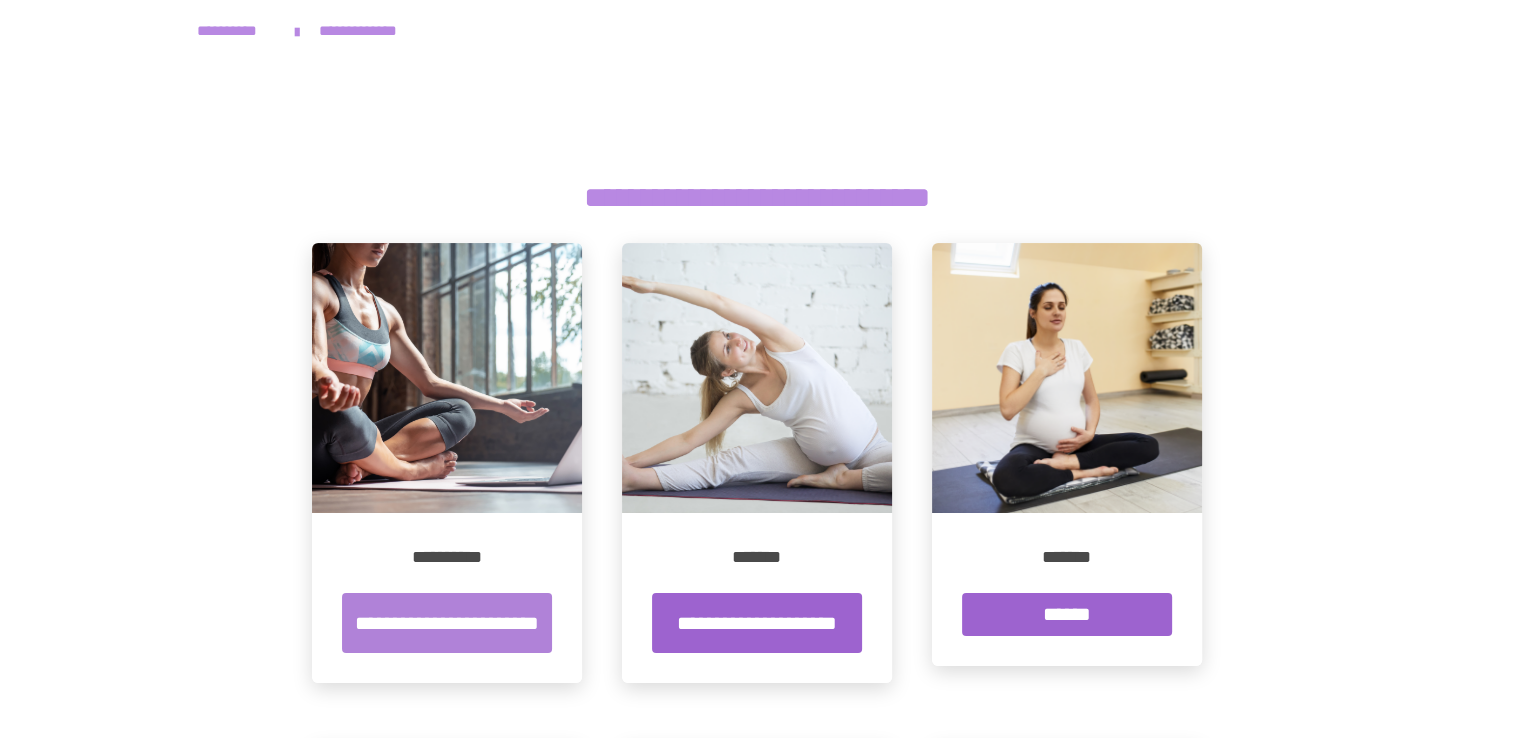 click on "**********" at bounding box center (447, 623) 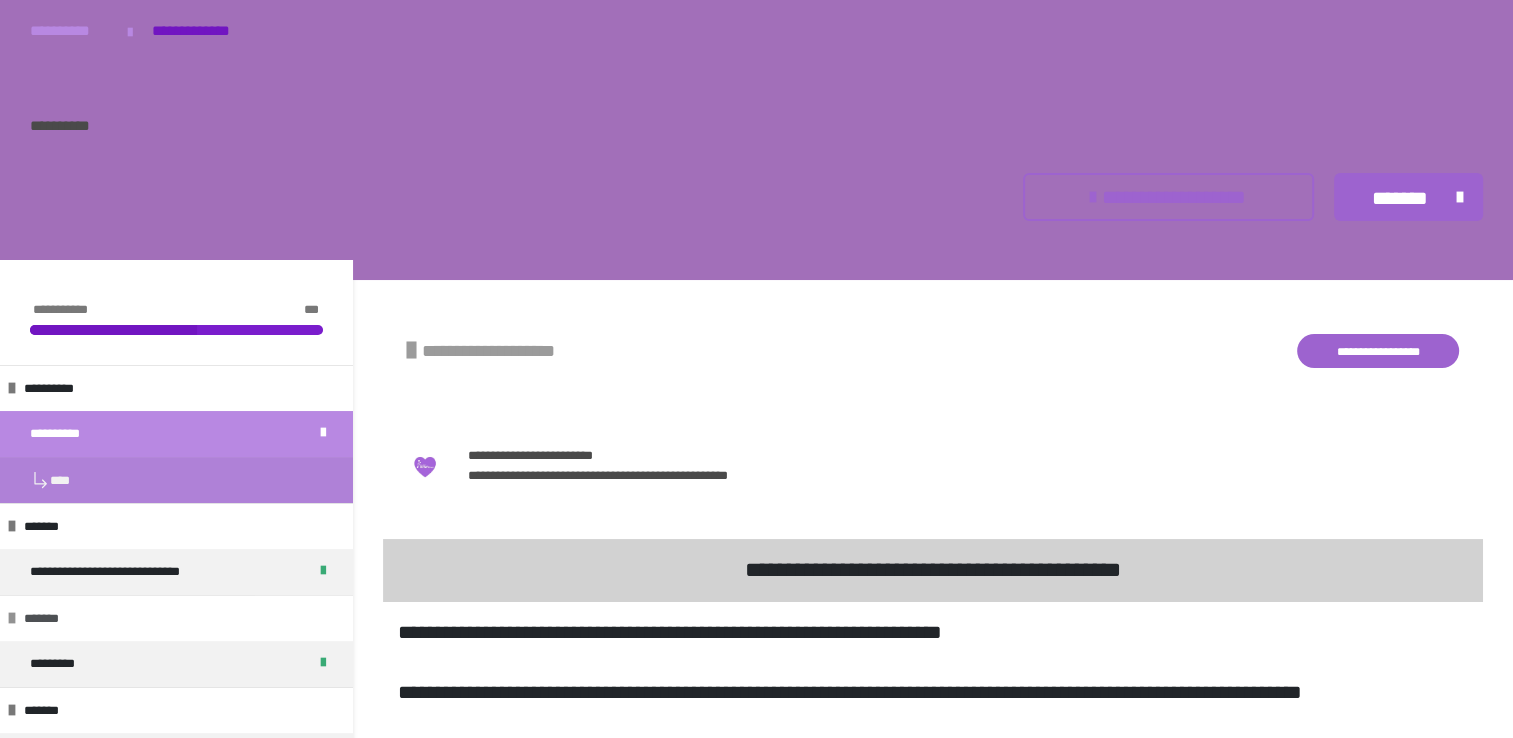 scroll, scrollTop: 500, scrollLeft: 0, axis: vertical 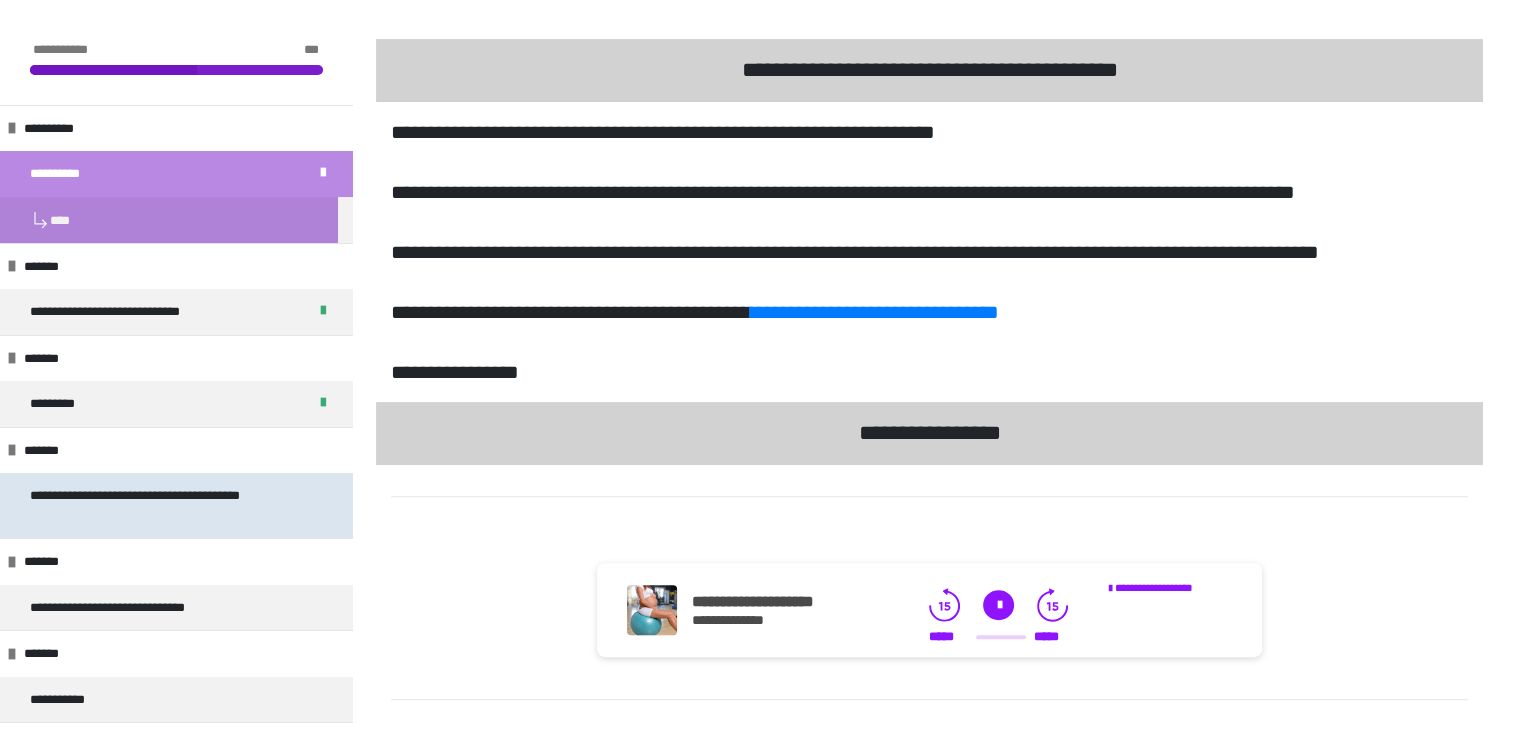 click on "**********" at bounding box center [161, 505] 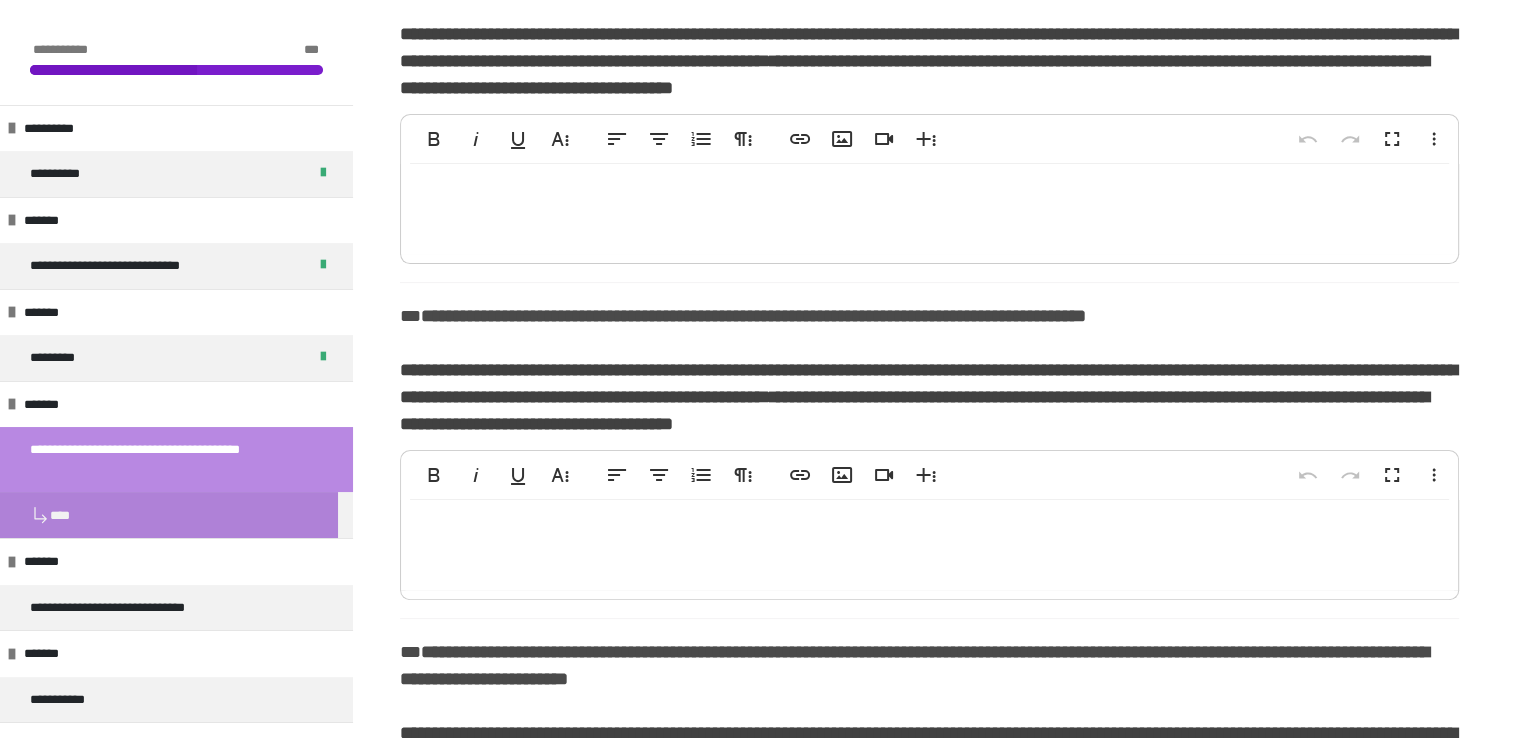 scroll, scrollTop: 370, scrollLeft: 0, axis: vertical 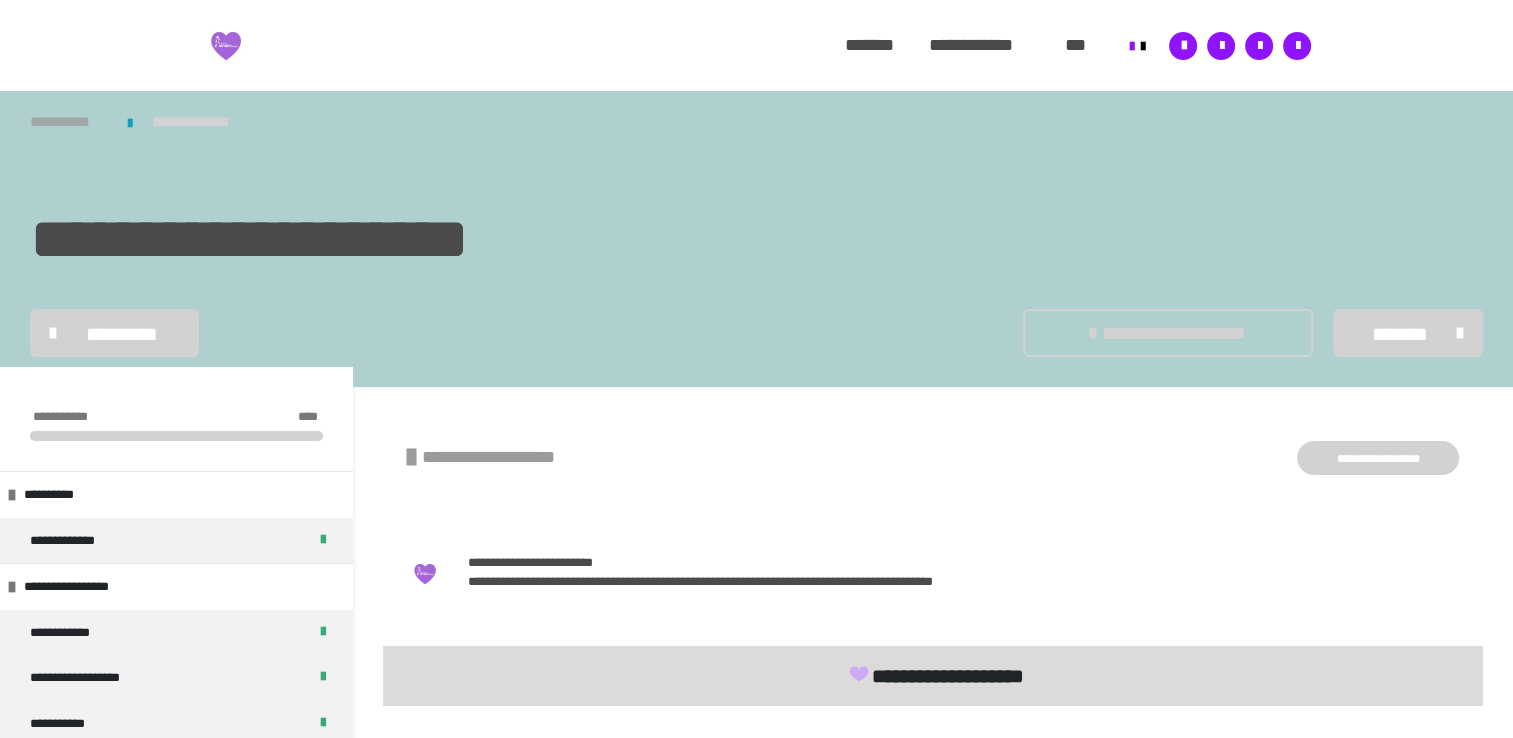 click on "**********" at bounding box center (69, 122) 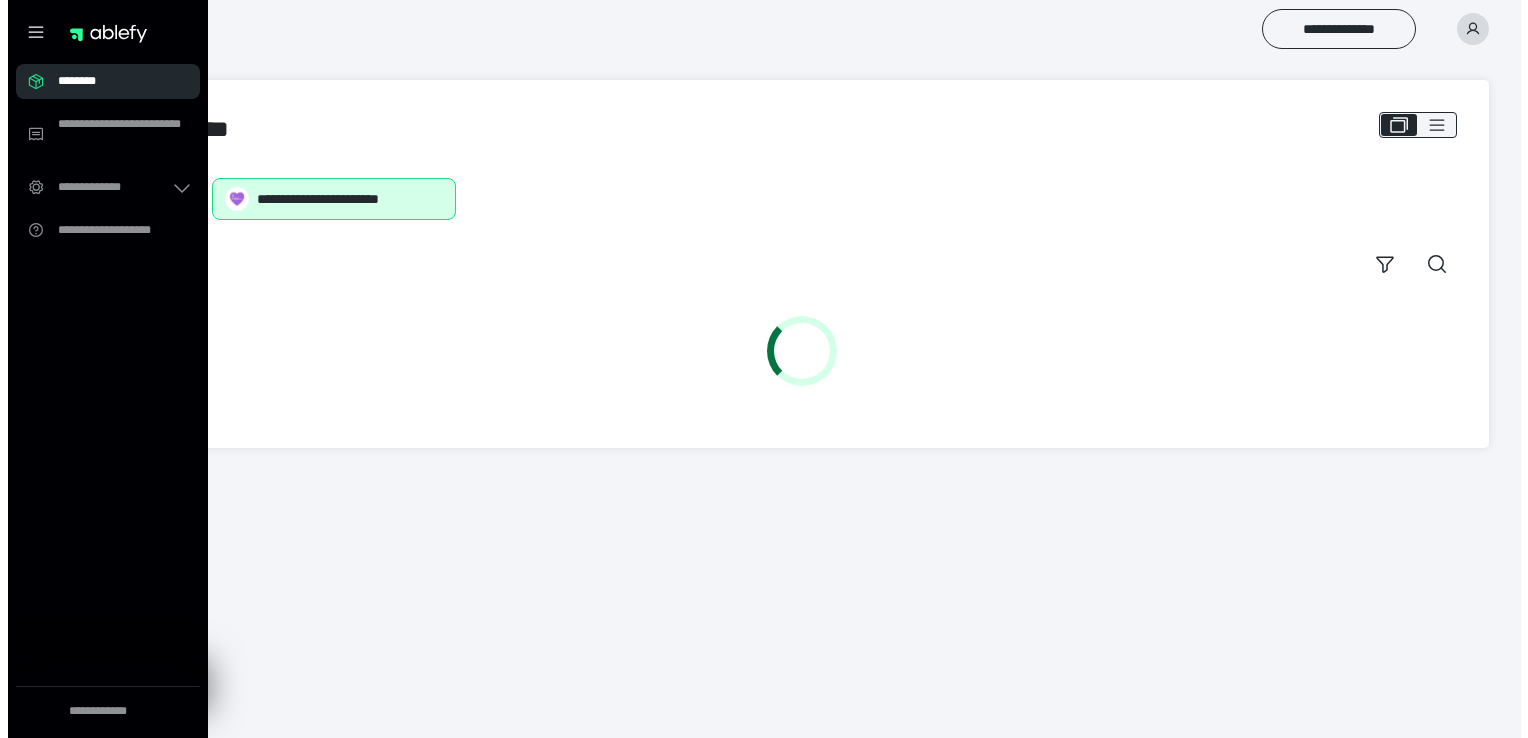 scroll, scrollTop: 0, scrollLeft: 0, axis: both 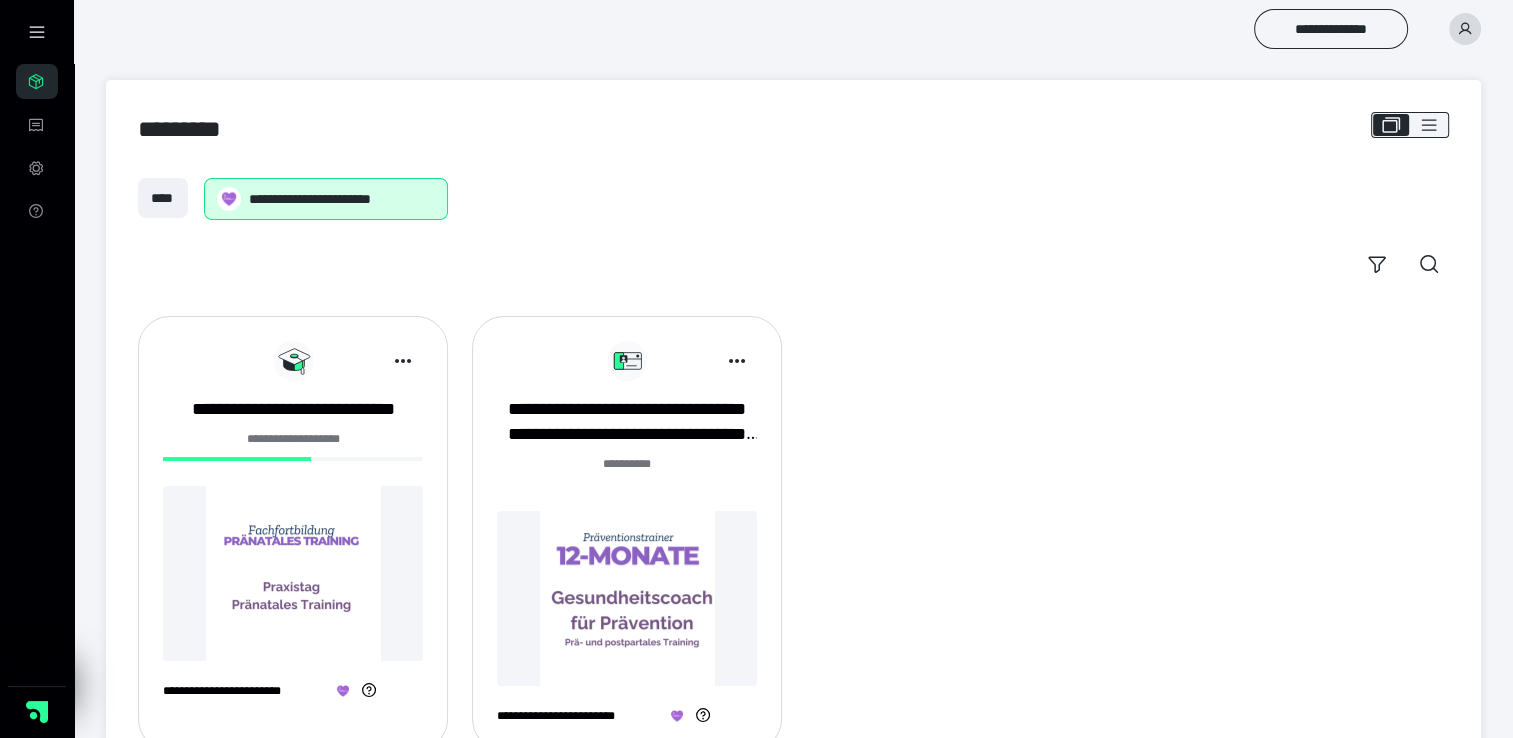 click at bounding box center [627, 598] 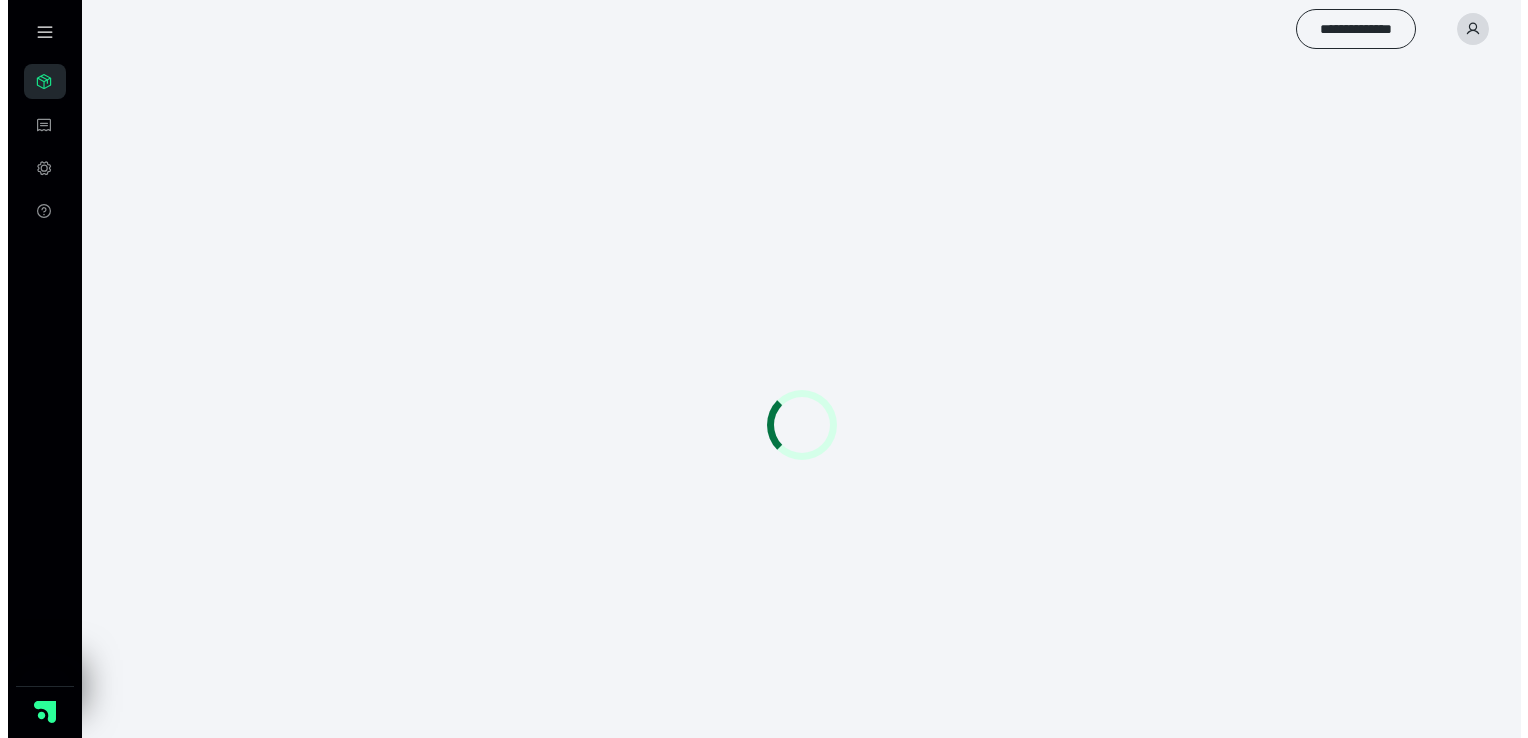 scroll, scrollTop: 0, scrollLeft: 0, axis: both 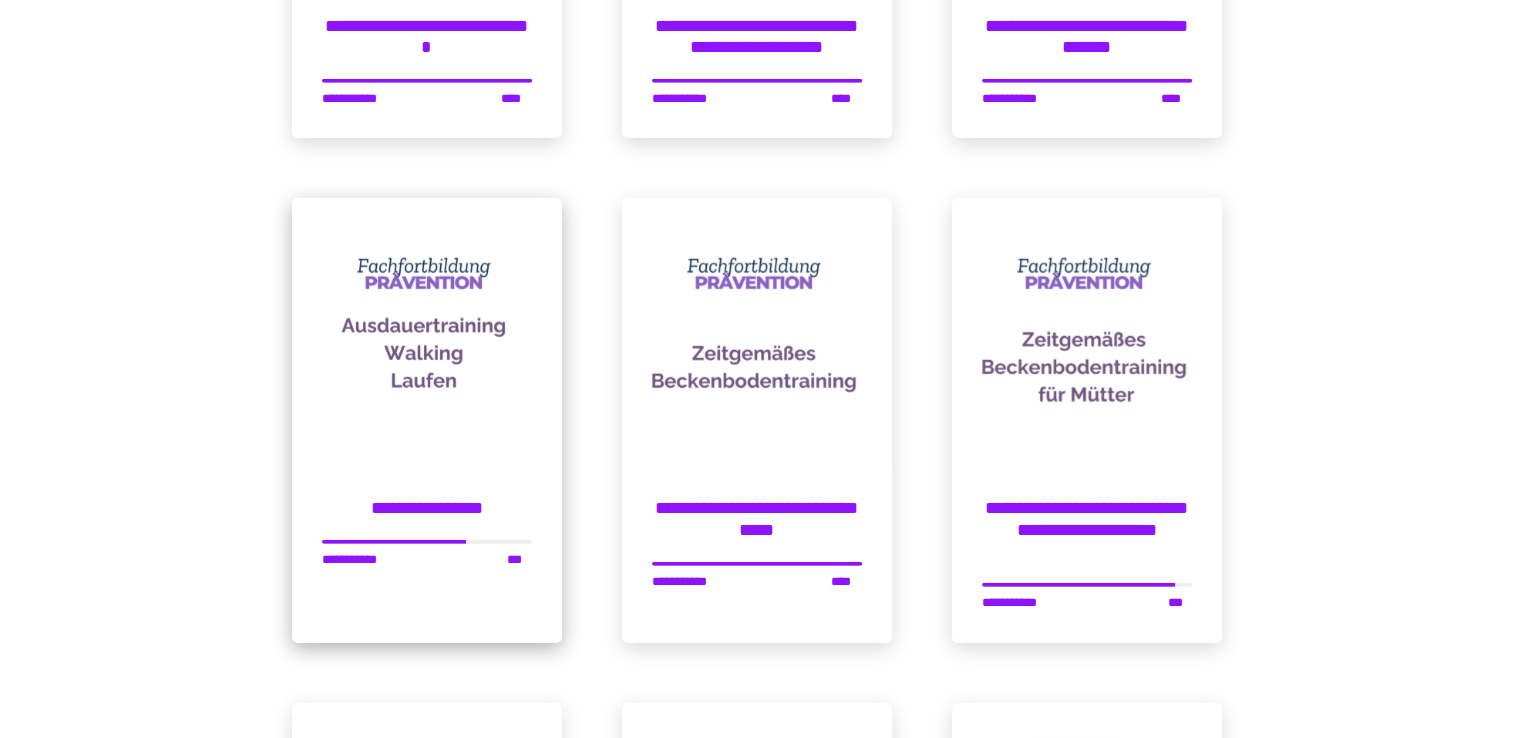 click at bounding box center [427, 333] 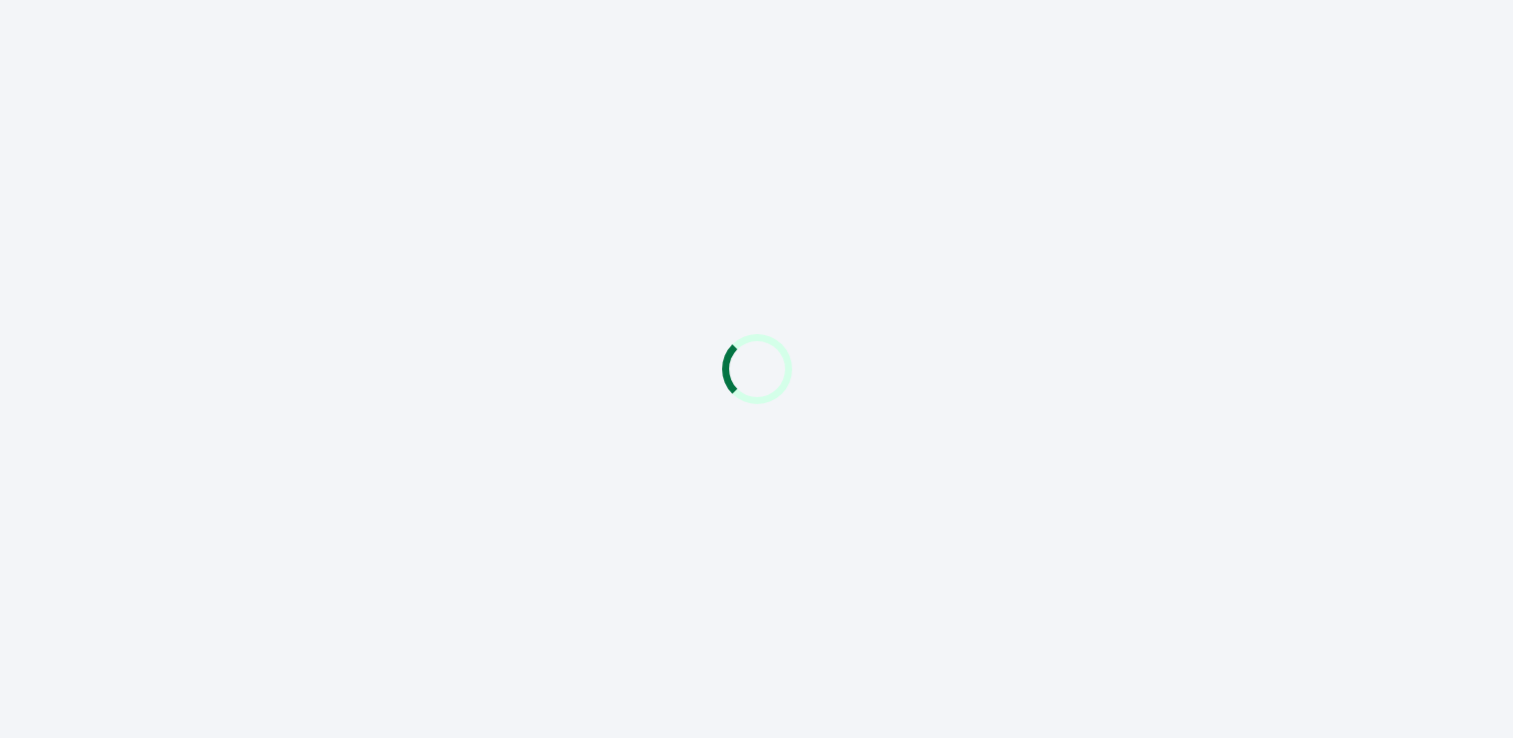 scroll, scrollTop: 0, scrollLeft: 0, axis: both 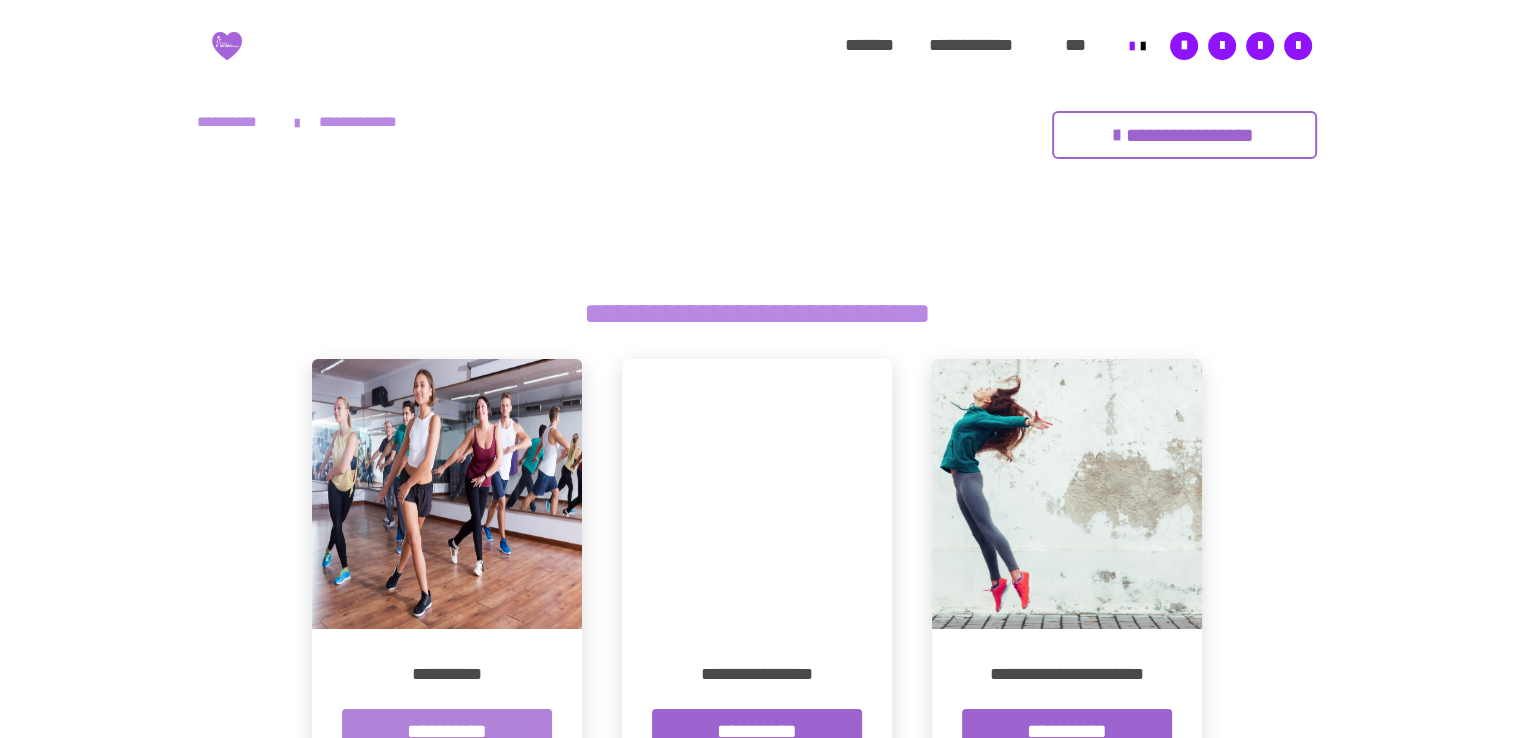 click on "**********" at bounding box center [447, 730] 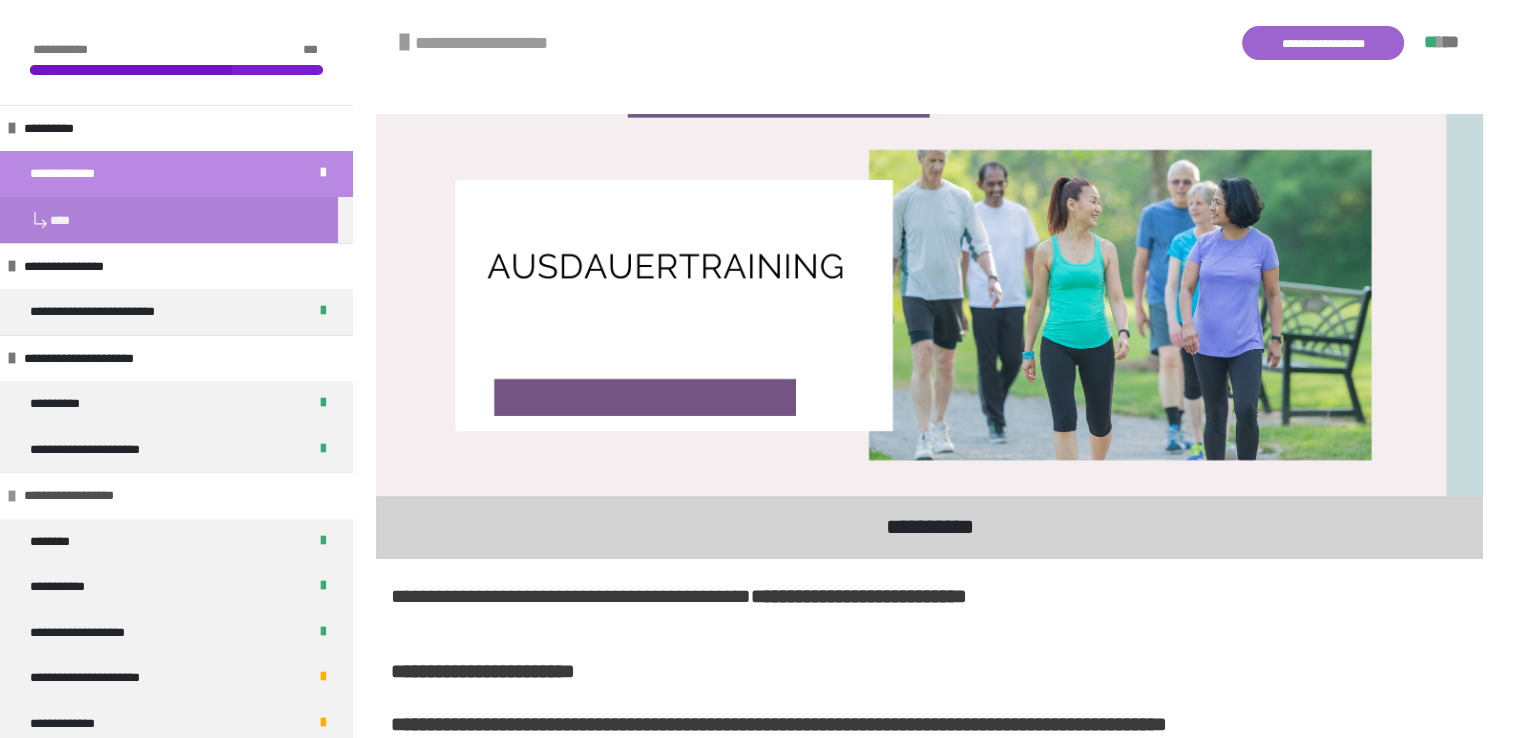 scroll, scrollTop: 400, scrollLeft: 0, axis: vertical 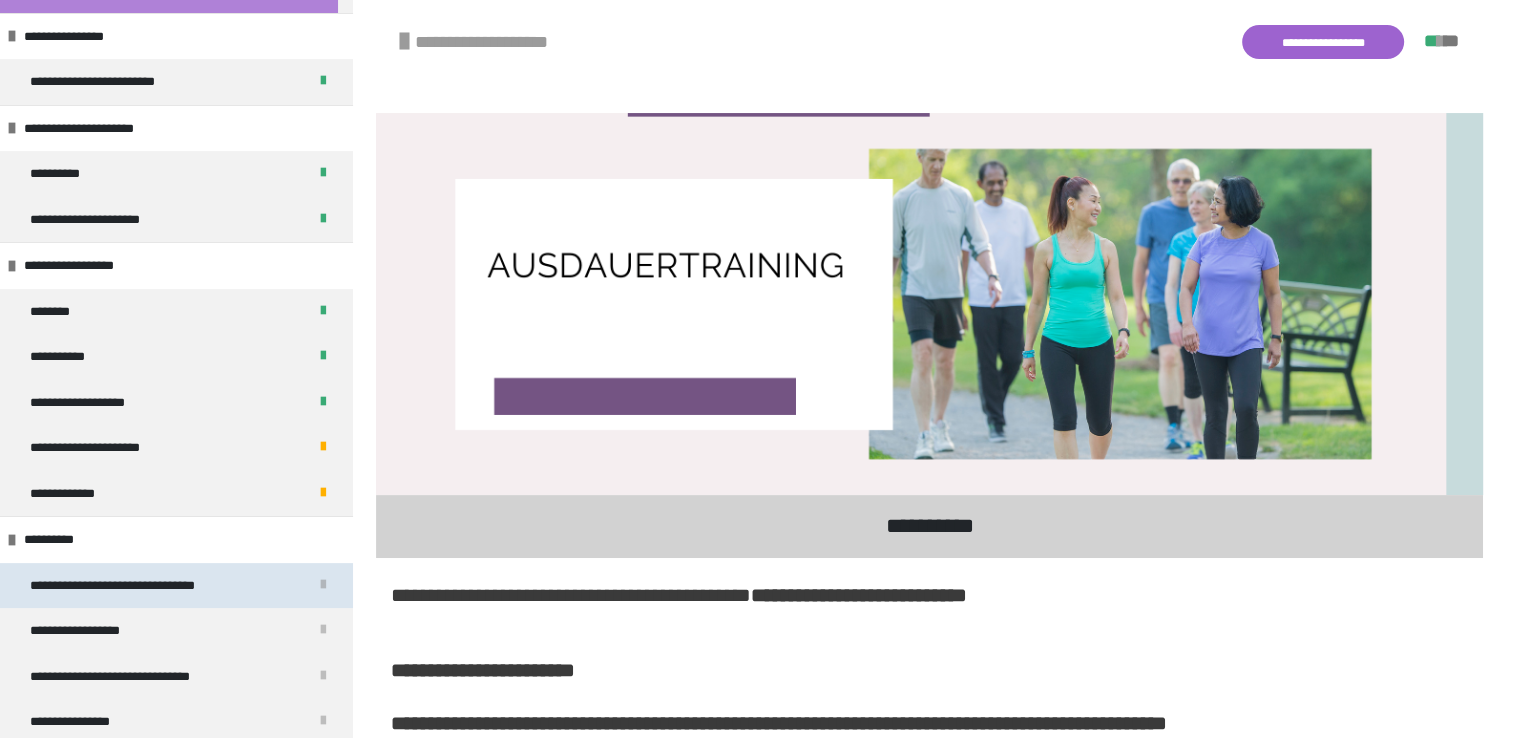 click on "**********" at bounding box center [176, 586] 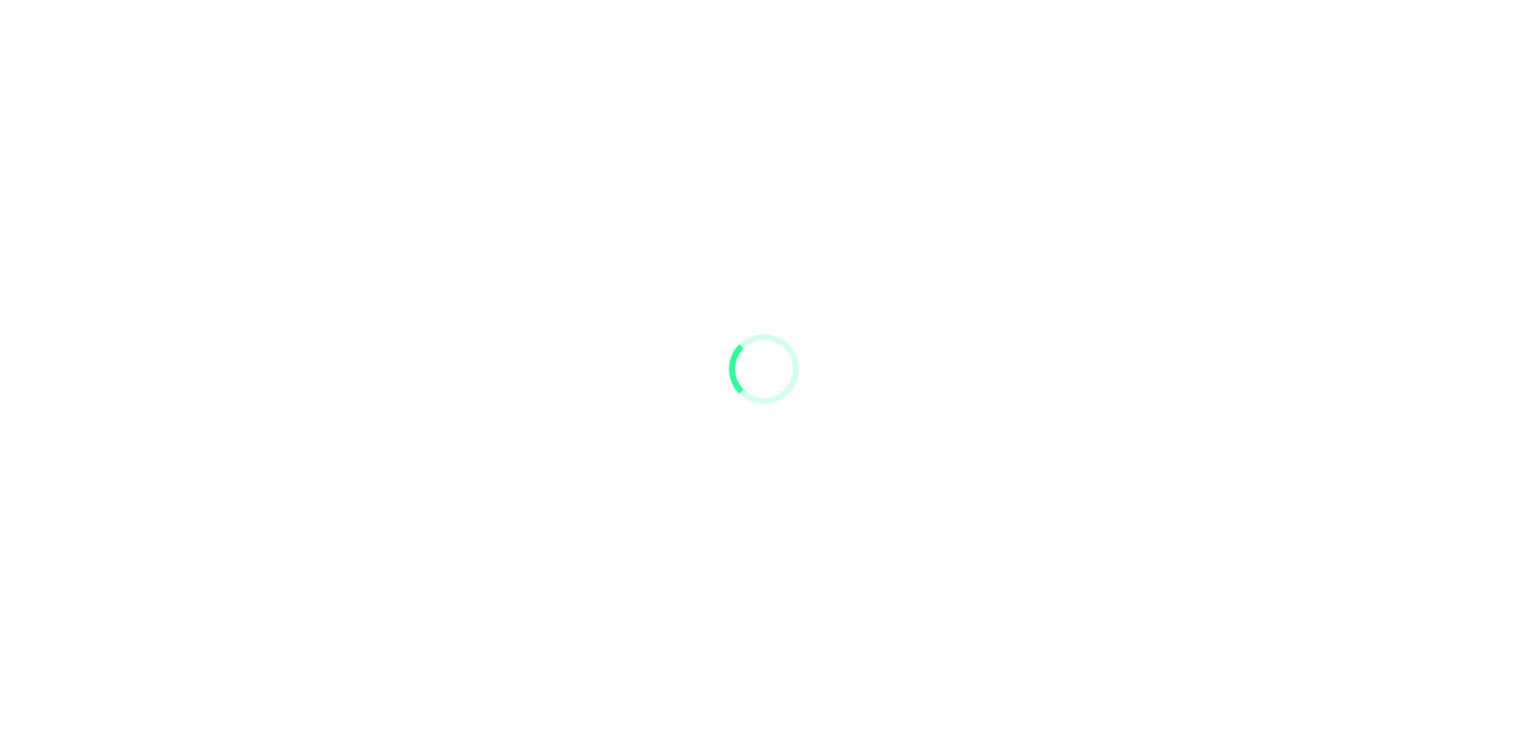 scroll, scrollTop: 0, scrollLeft: 0, axis: both 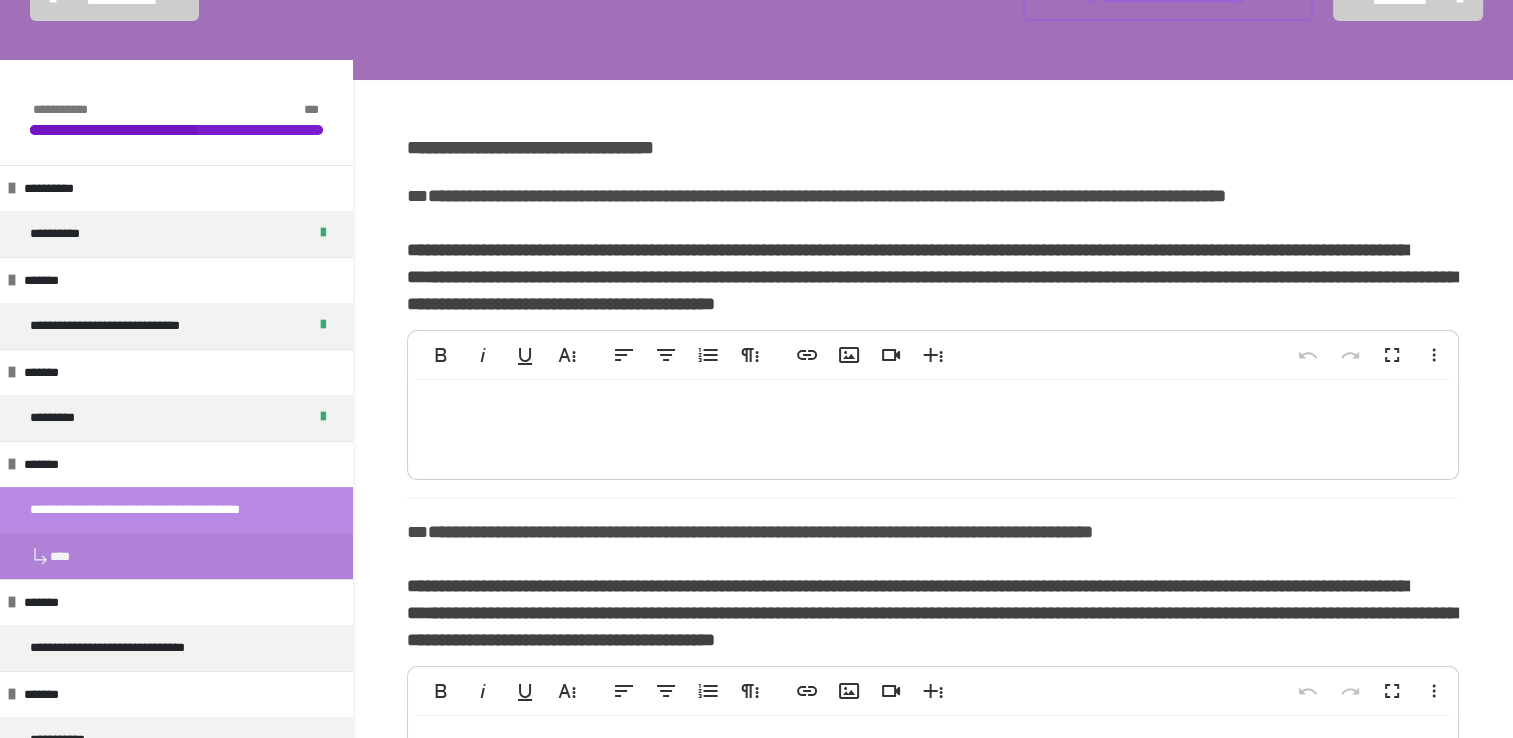 click at bounding box center (933, 425) 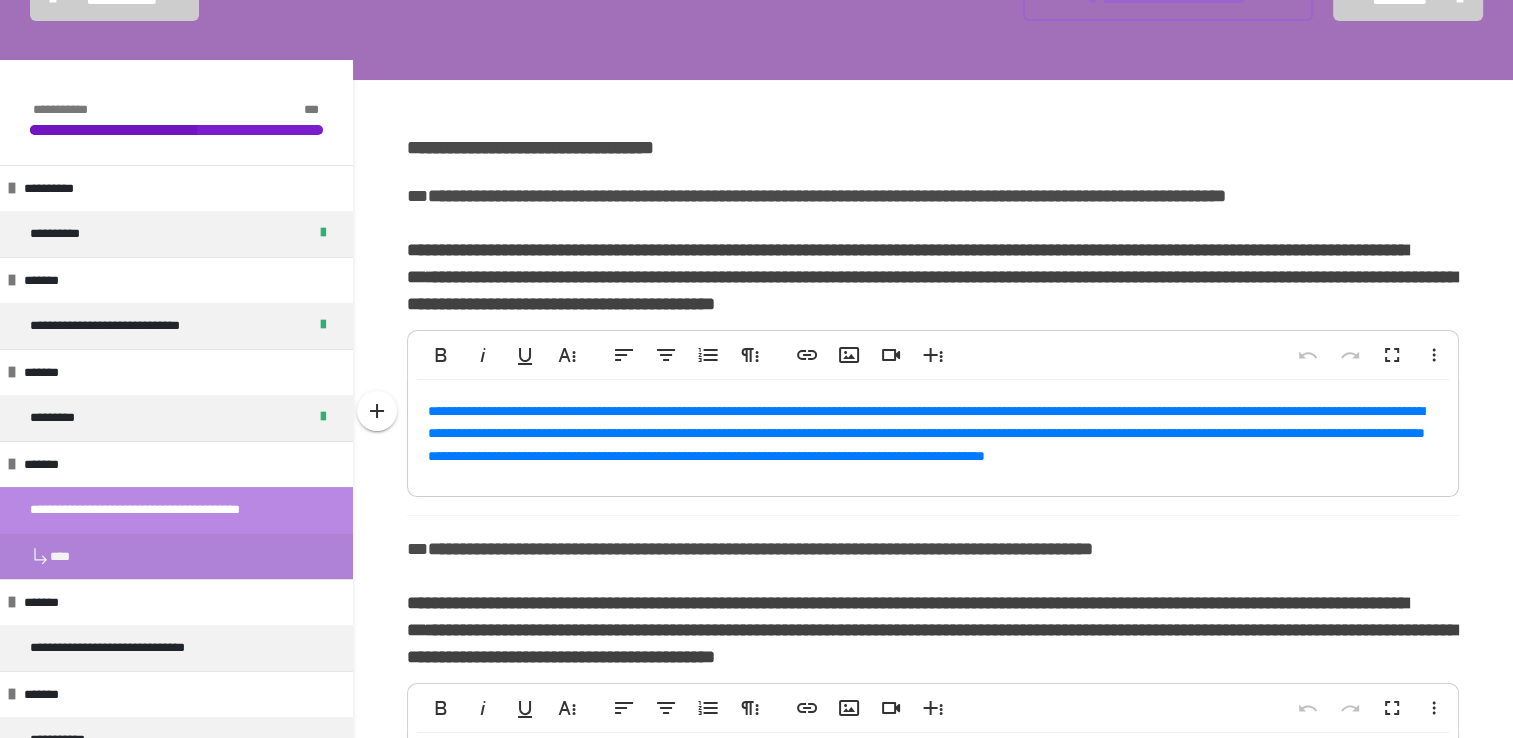 scroll, scrollTop: 8560, scrollLeft: 6, axis: both 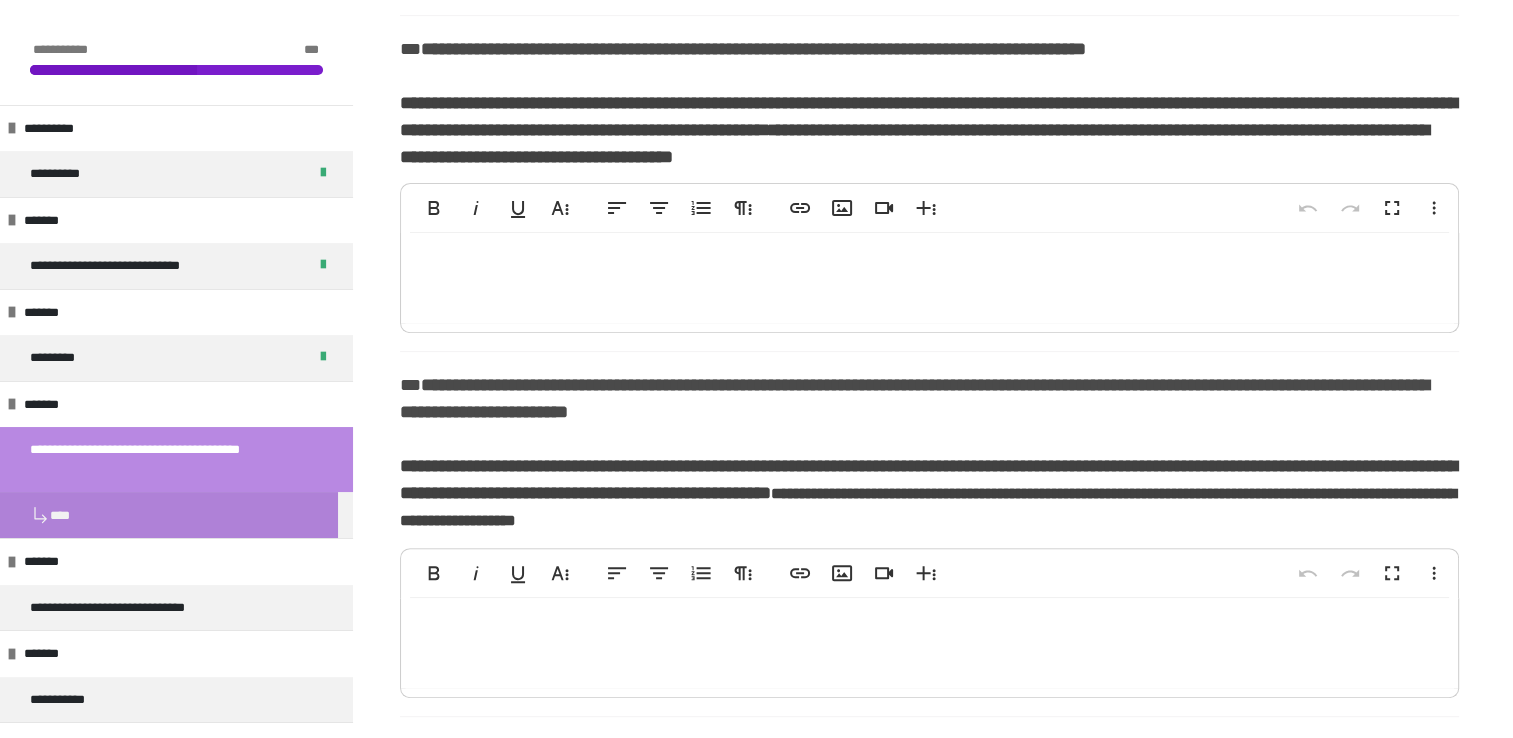 click at bounding box center [929, 278] 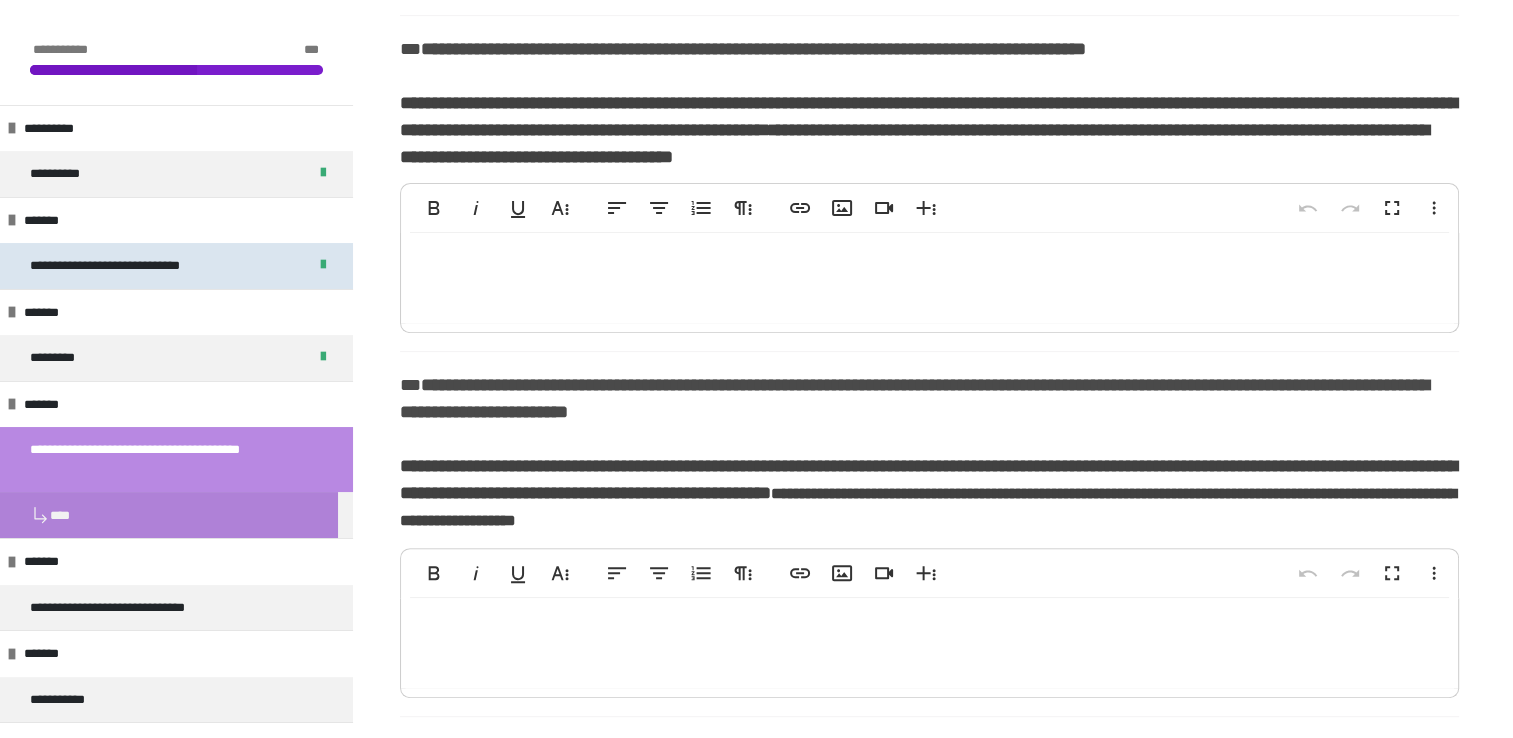 click on "**********" at bounding box center (133, 266) 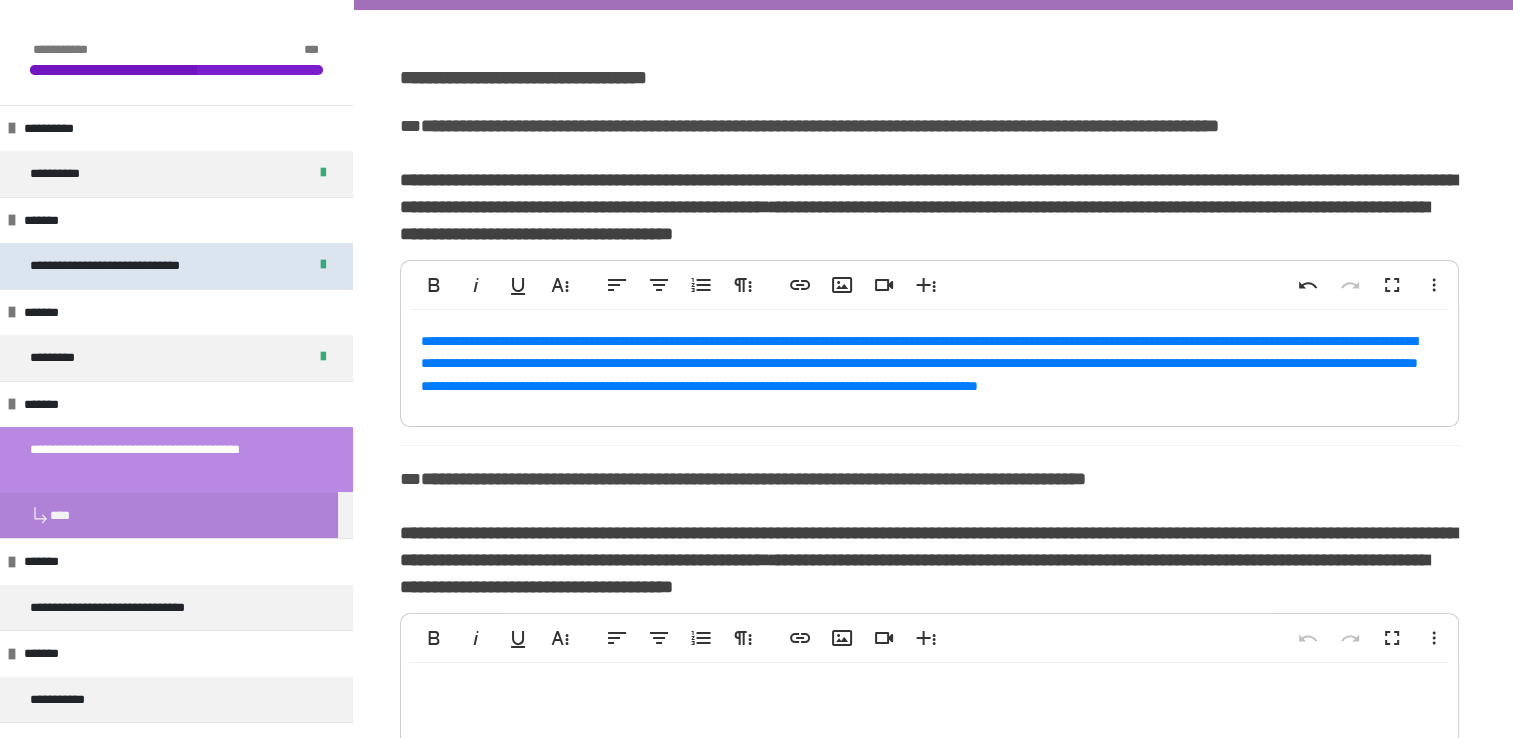 click on "**********" at bounding box center (133, 266) 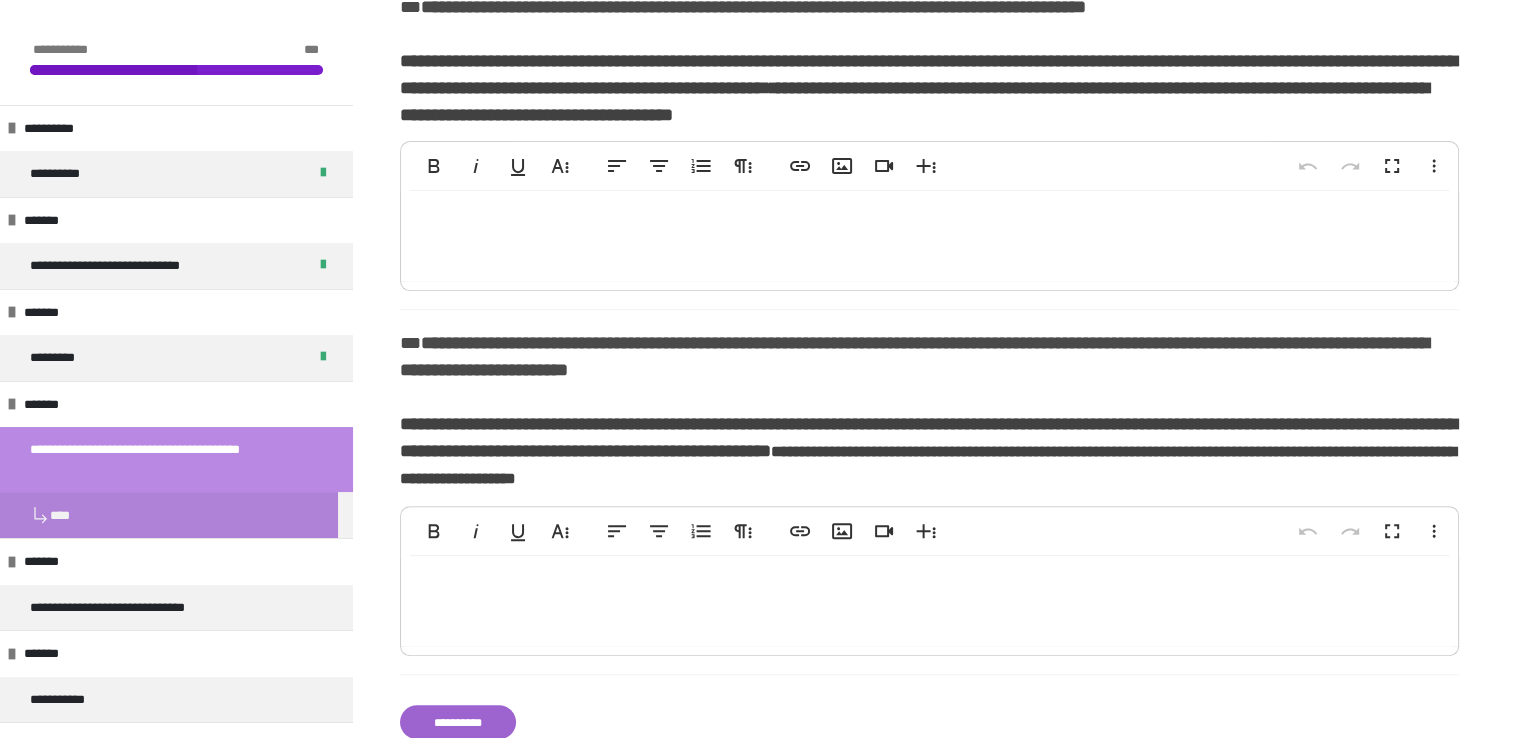 scroll, scrollTop: 870, scrollLeft: 0, axis: vertical 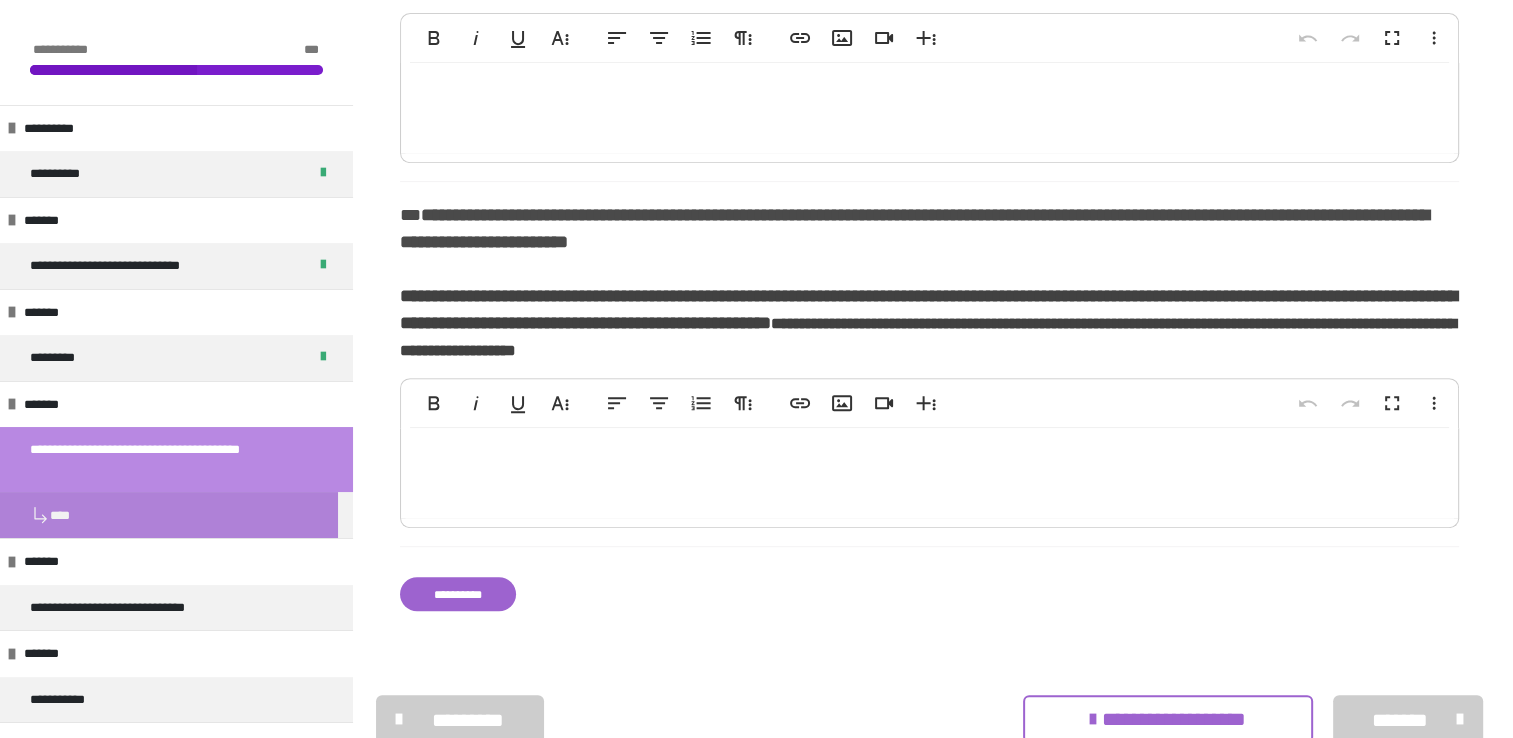 click at bounding box center (929, 473) 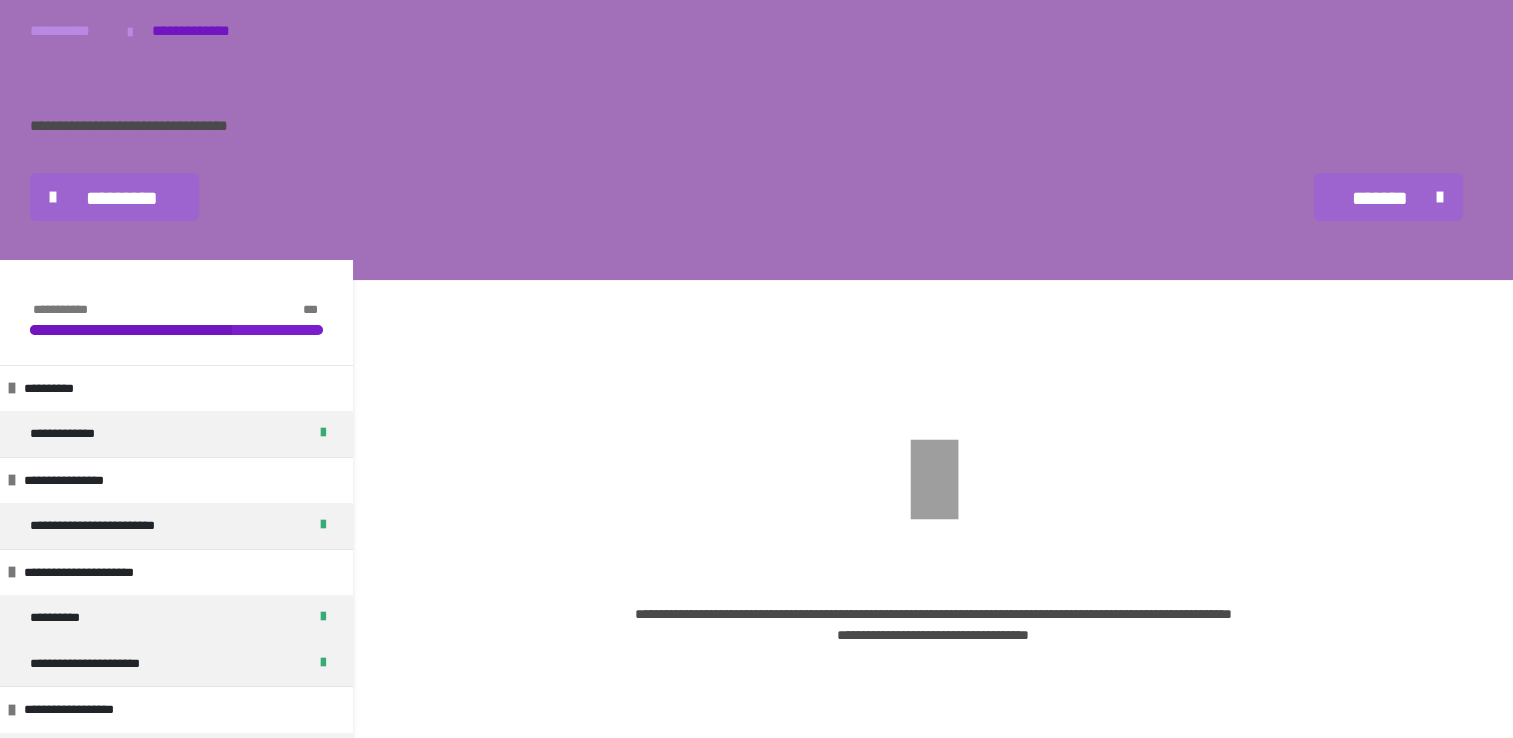 scroll, scrollTop: 91, scrollLeft: 0, axis: vertical 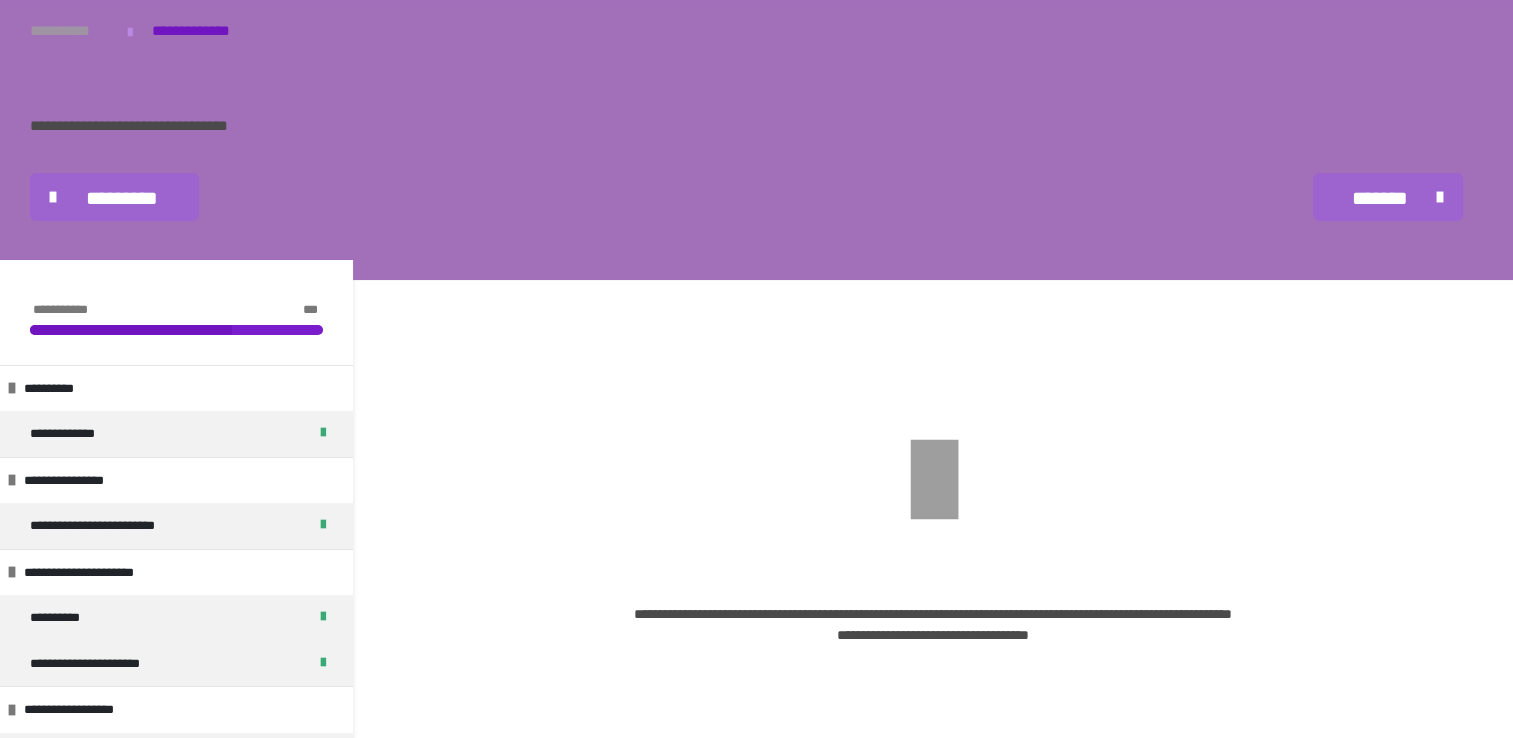 click on "**********" at bounding box center (69, 31) 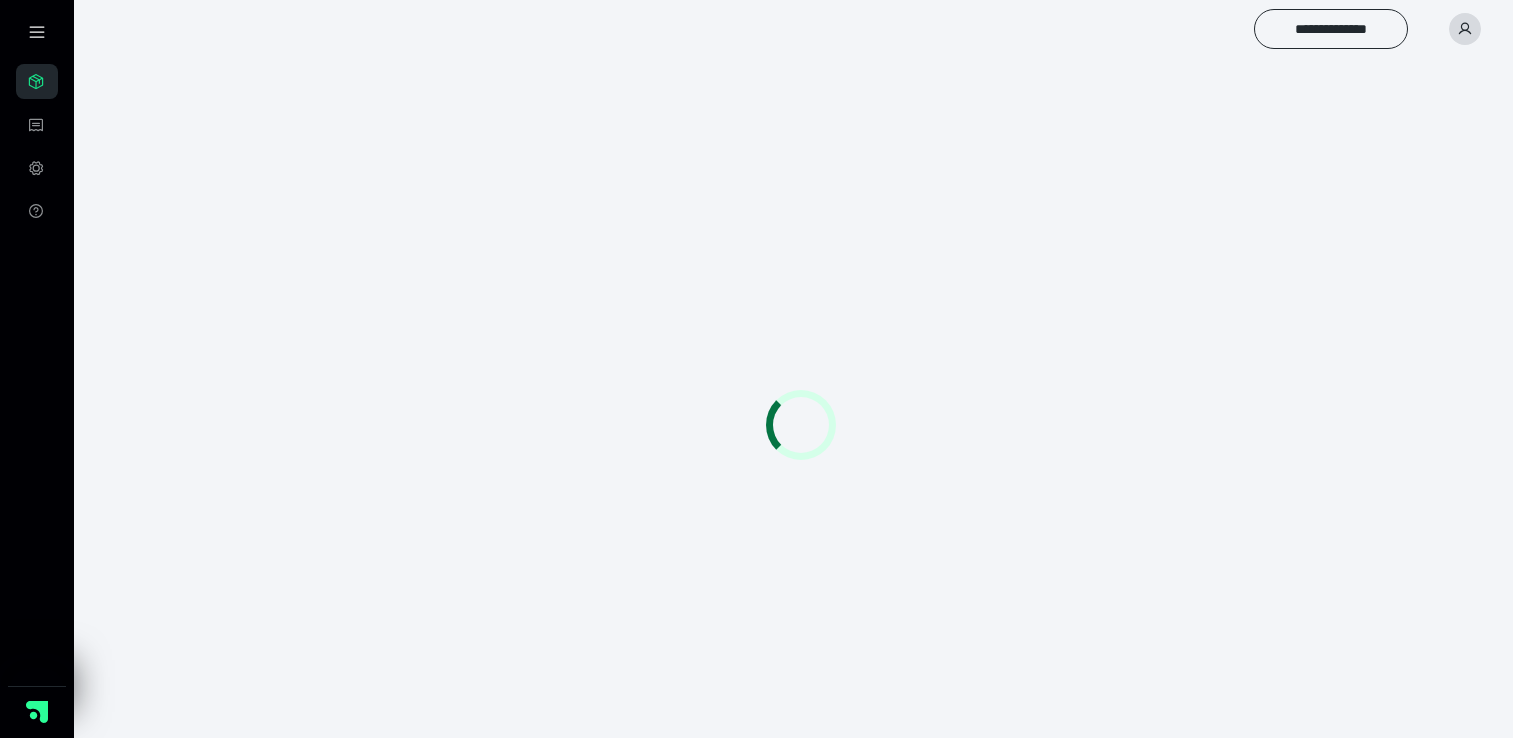 scroll, scrollTop: 0, scrollLeft: 0, axis: both 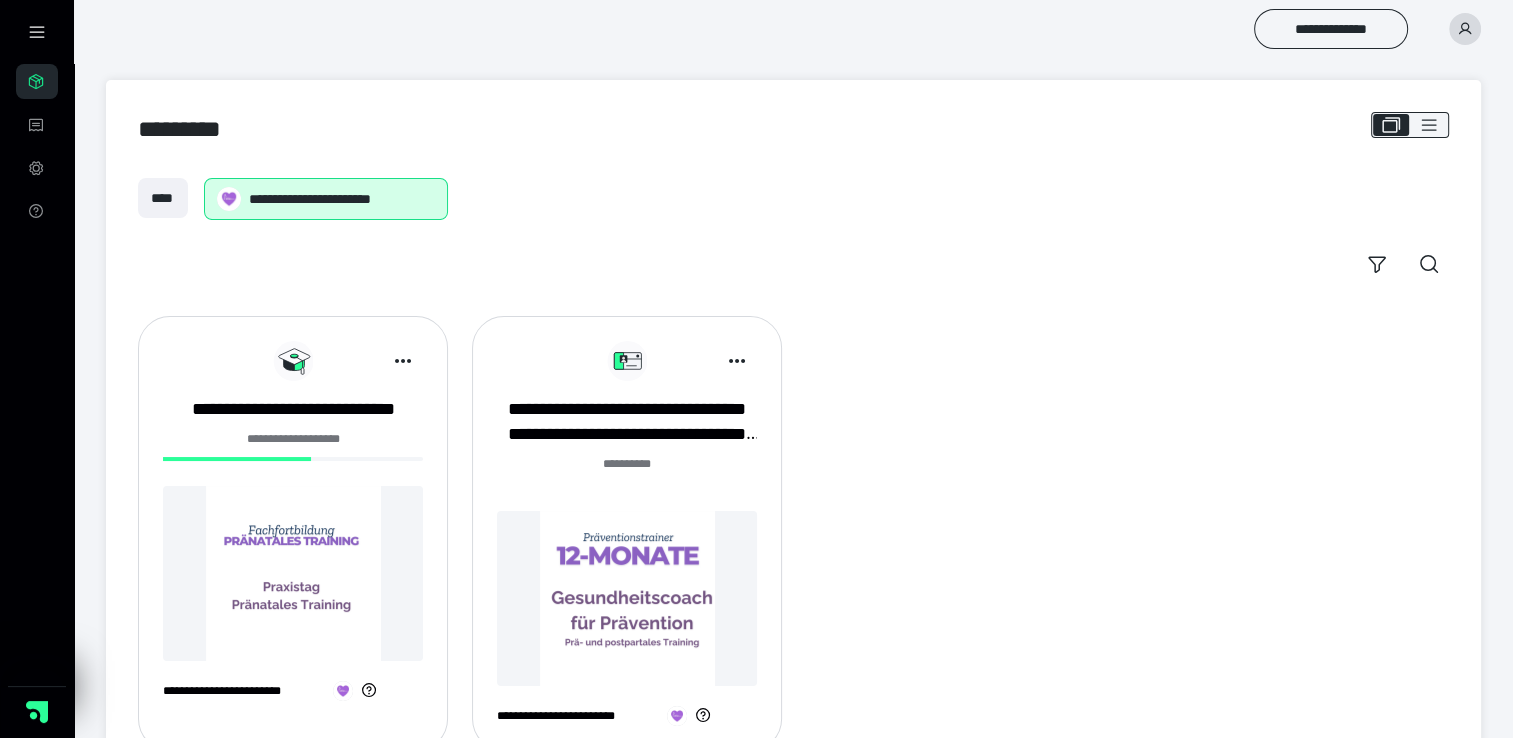click at bounding box center (627, 598) 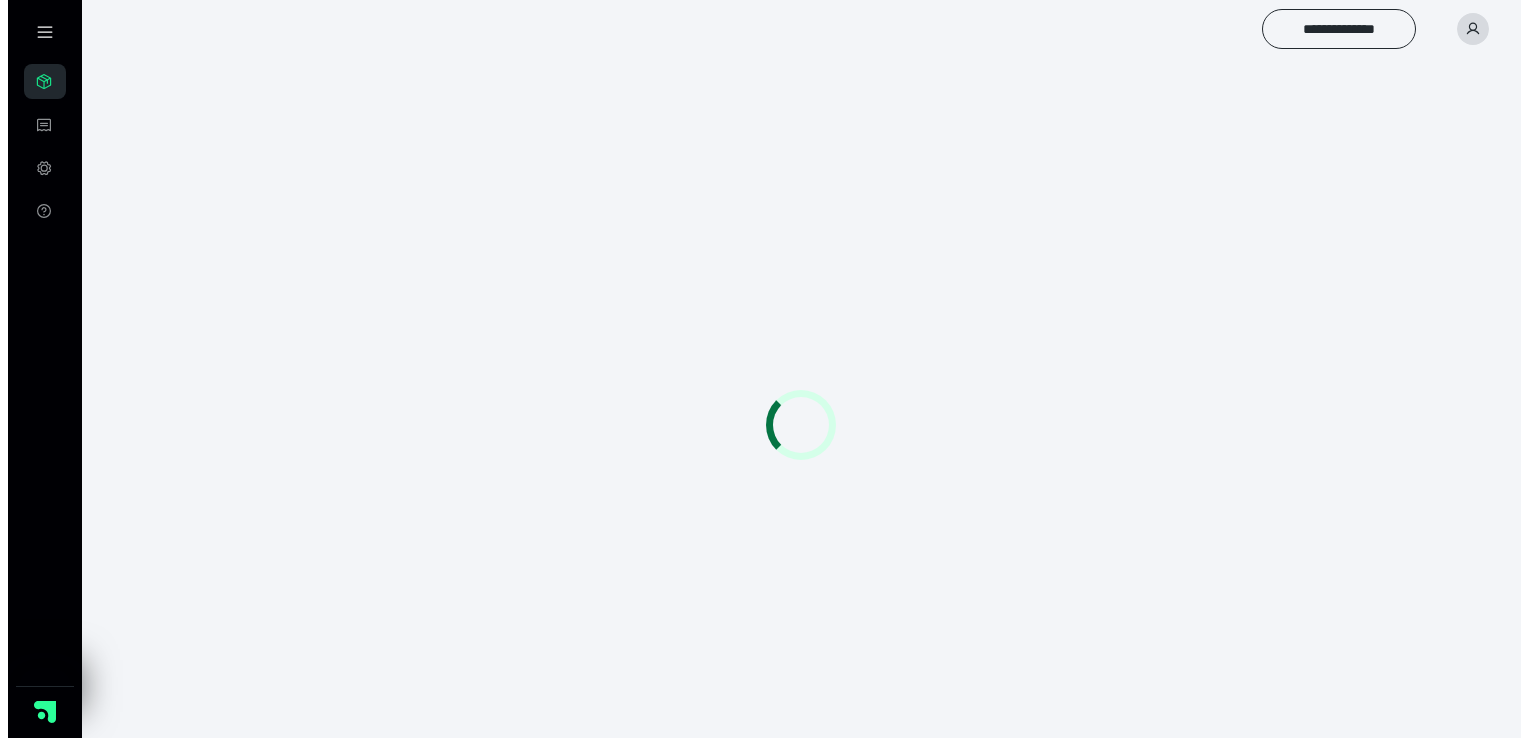 scroll, scrollTop: 0, scrollLeft: 0, axis: both 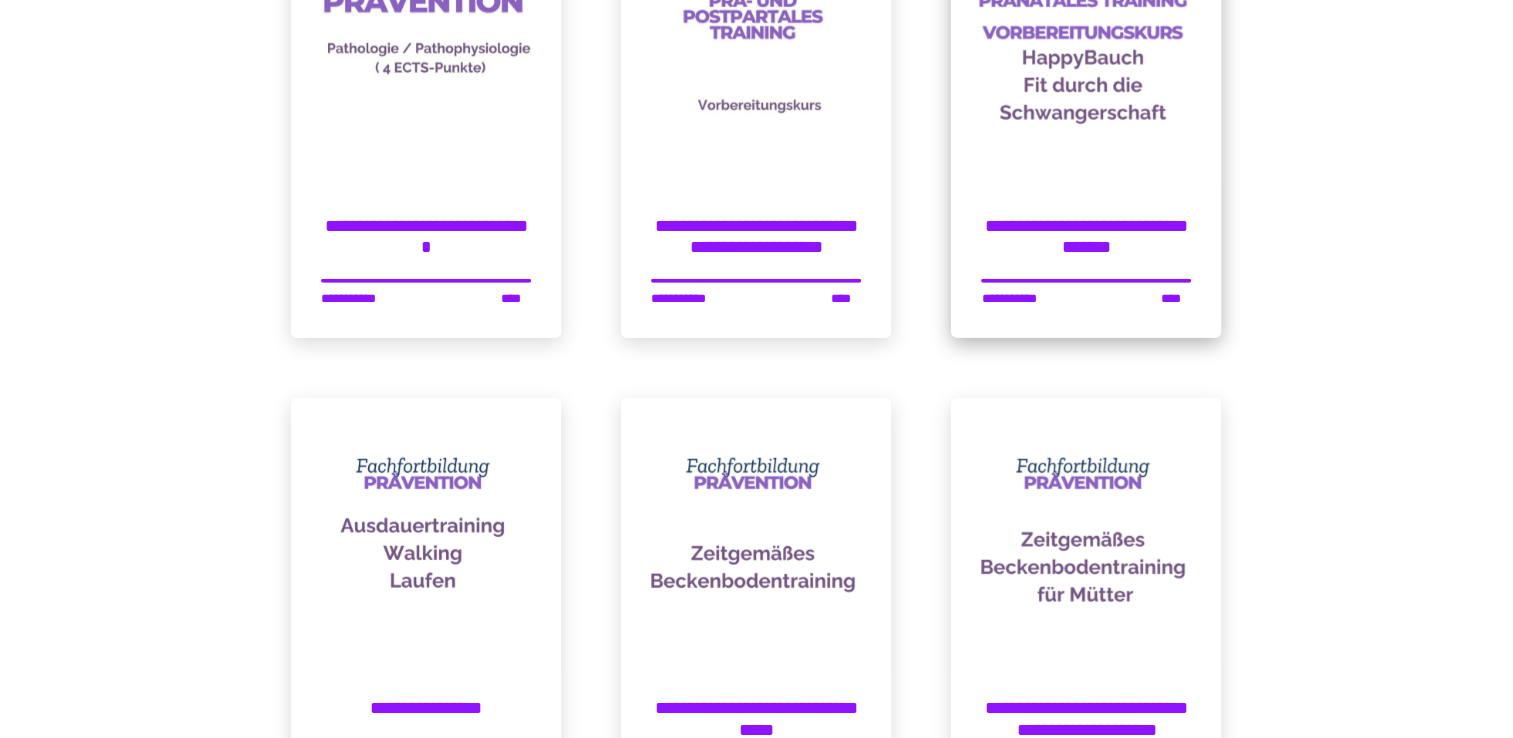 click at bounding box center [1086, 51] 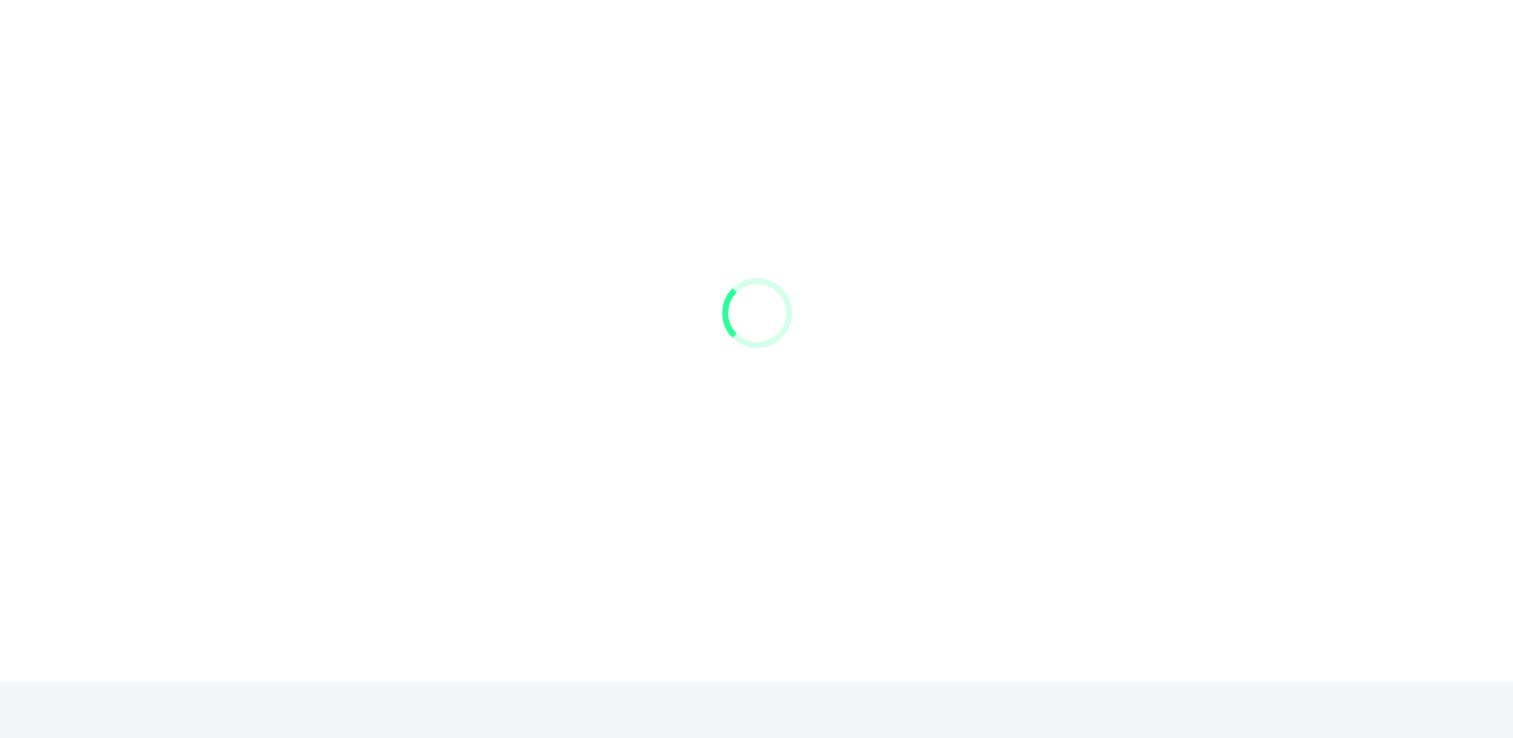 scroll, scrollTop: 0, scrollLeft: 0, axis: both 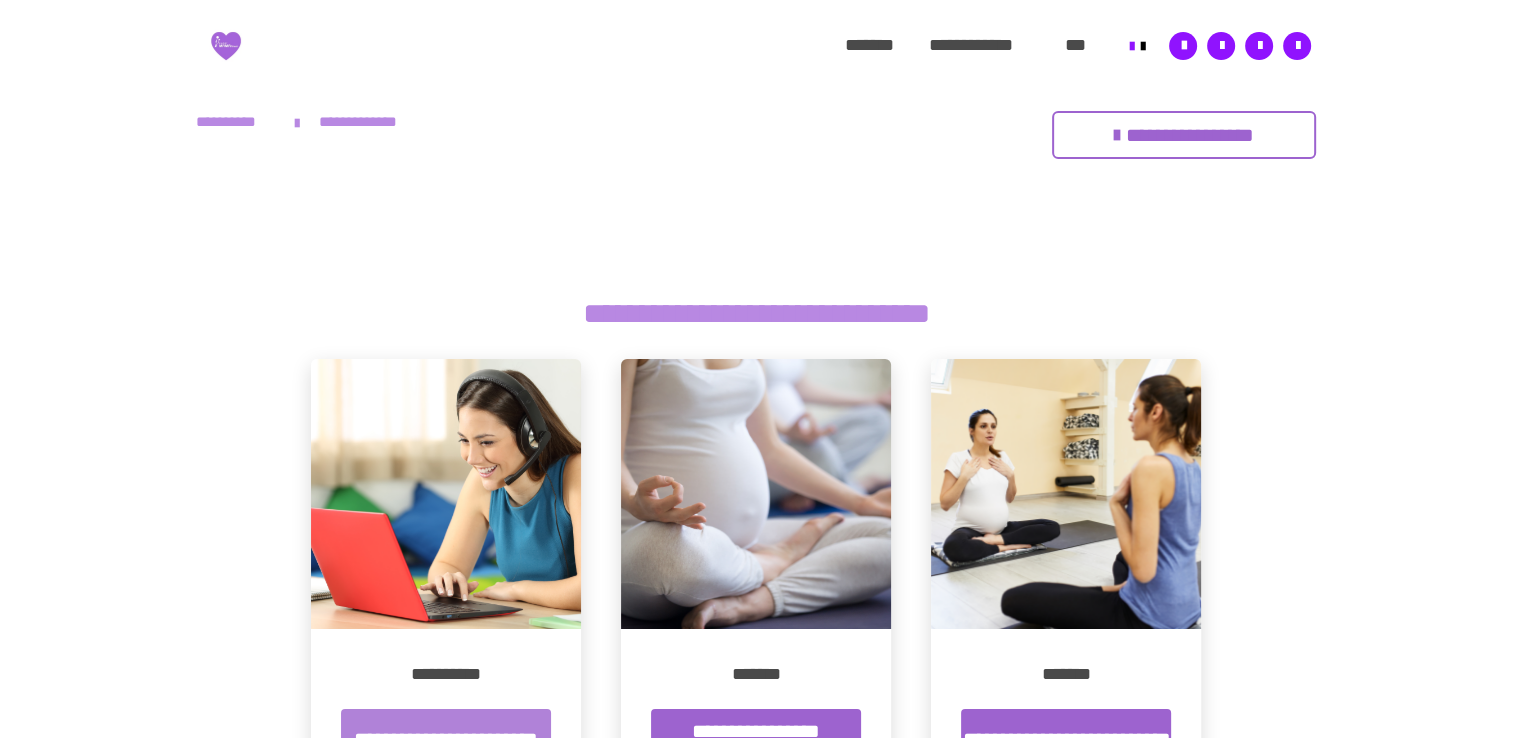 click on "**********" at bounding box center (446, 739) 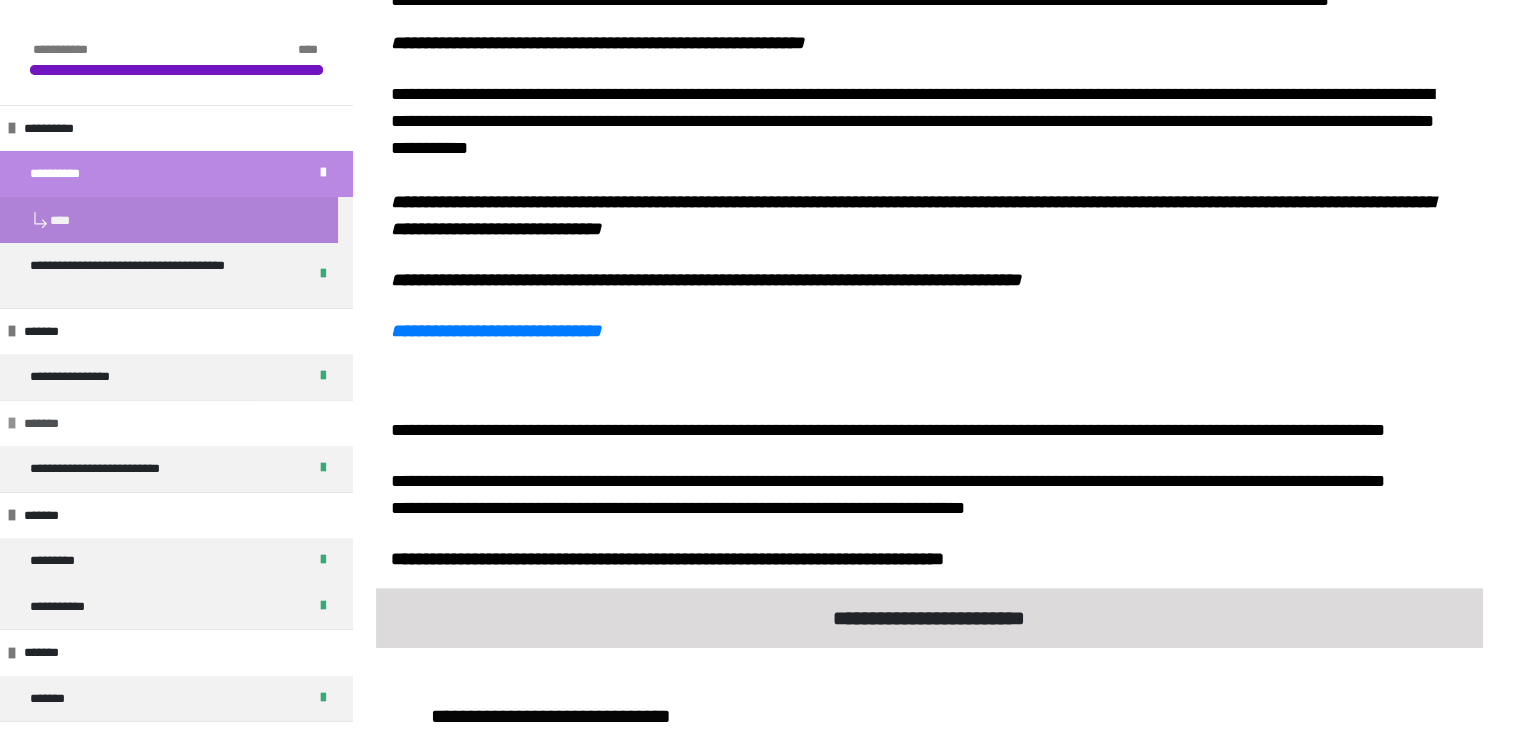 scroll, scrollTop: 1500, scrollLeft: 0, axis: vertical 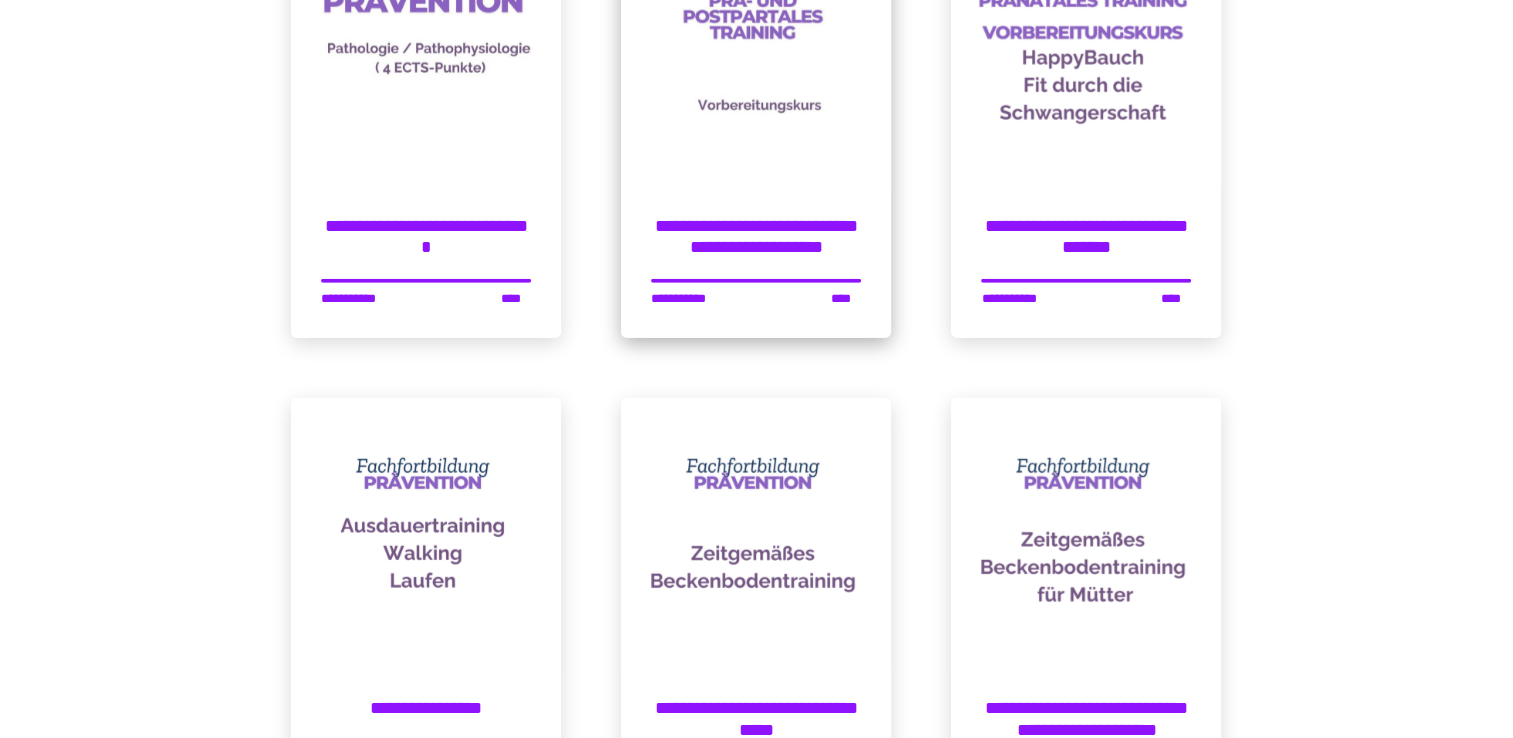 click at bounding box center (756, 51) 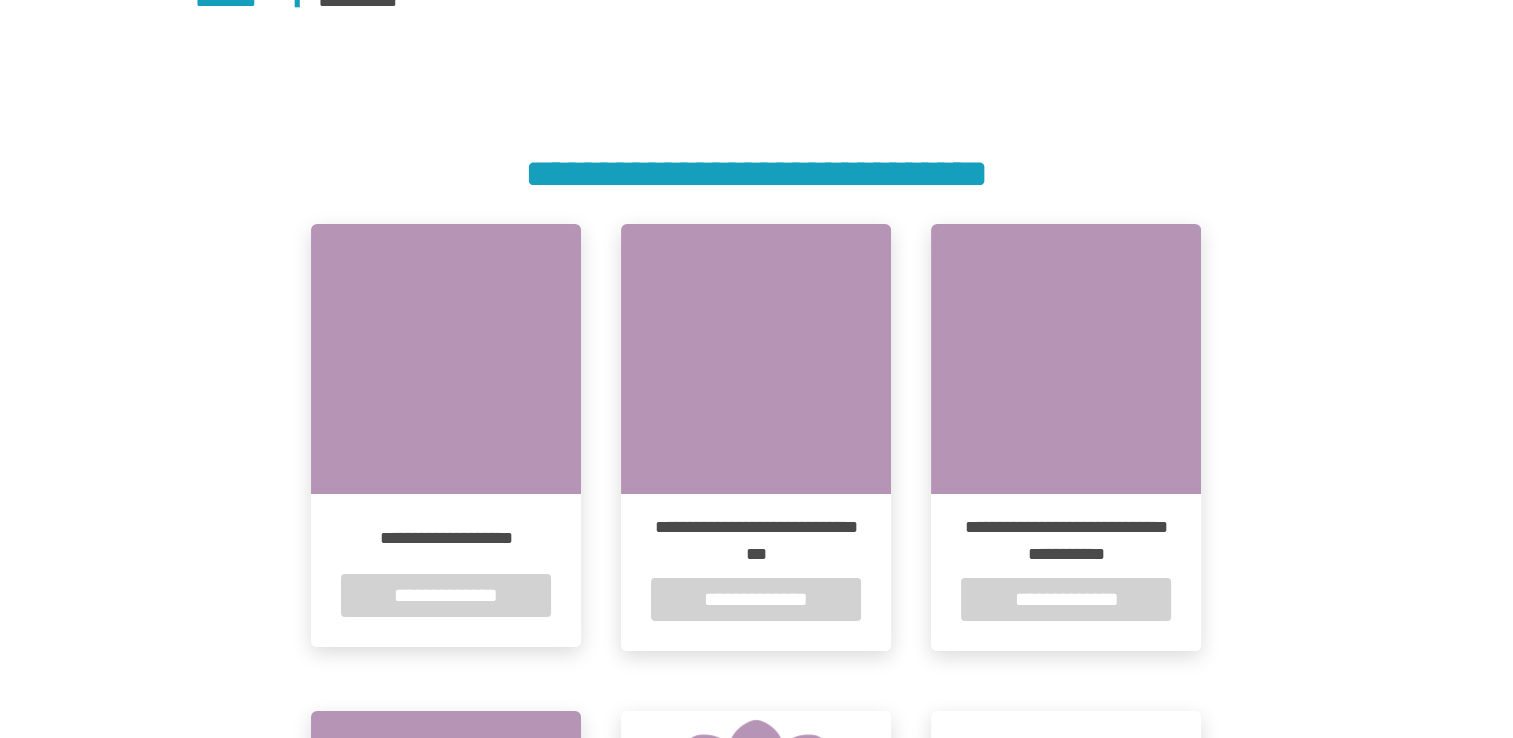 scroll, scrollTop: 300, scrollLeft: 0, axis: vertical 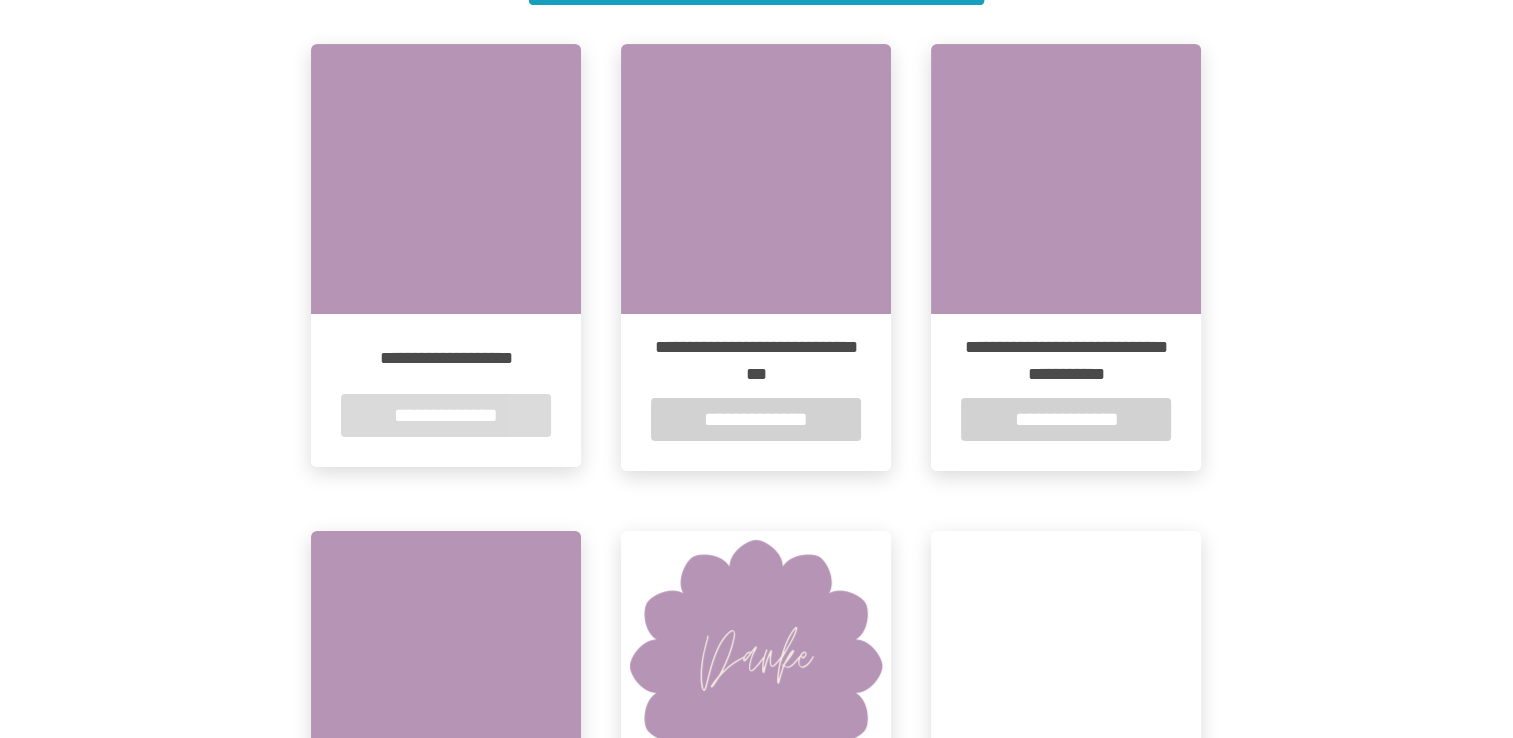 click on "**********" at bounding box center [446, 415] 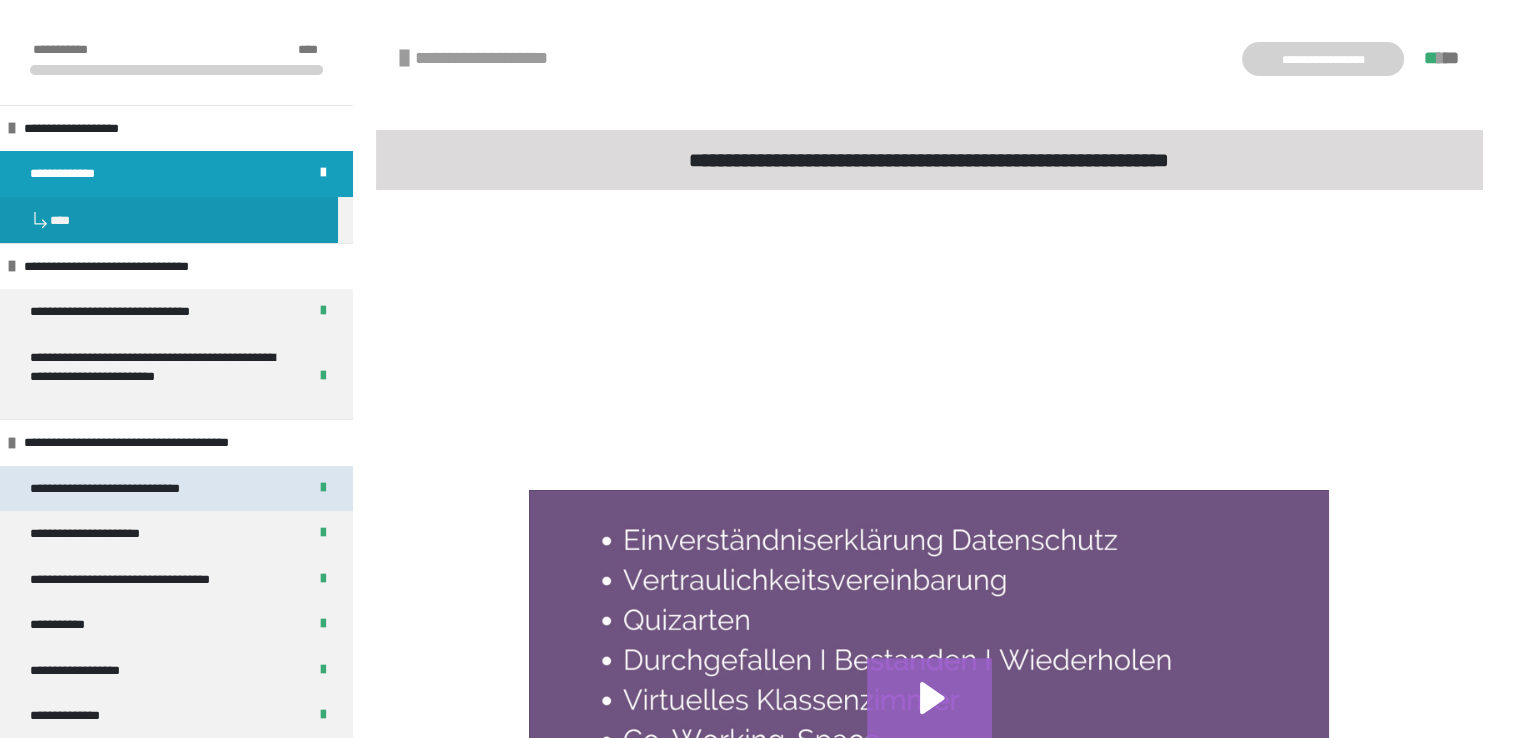 scroll, scrollTop: 400, scrollLeft: 0, axis: vertical 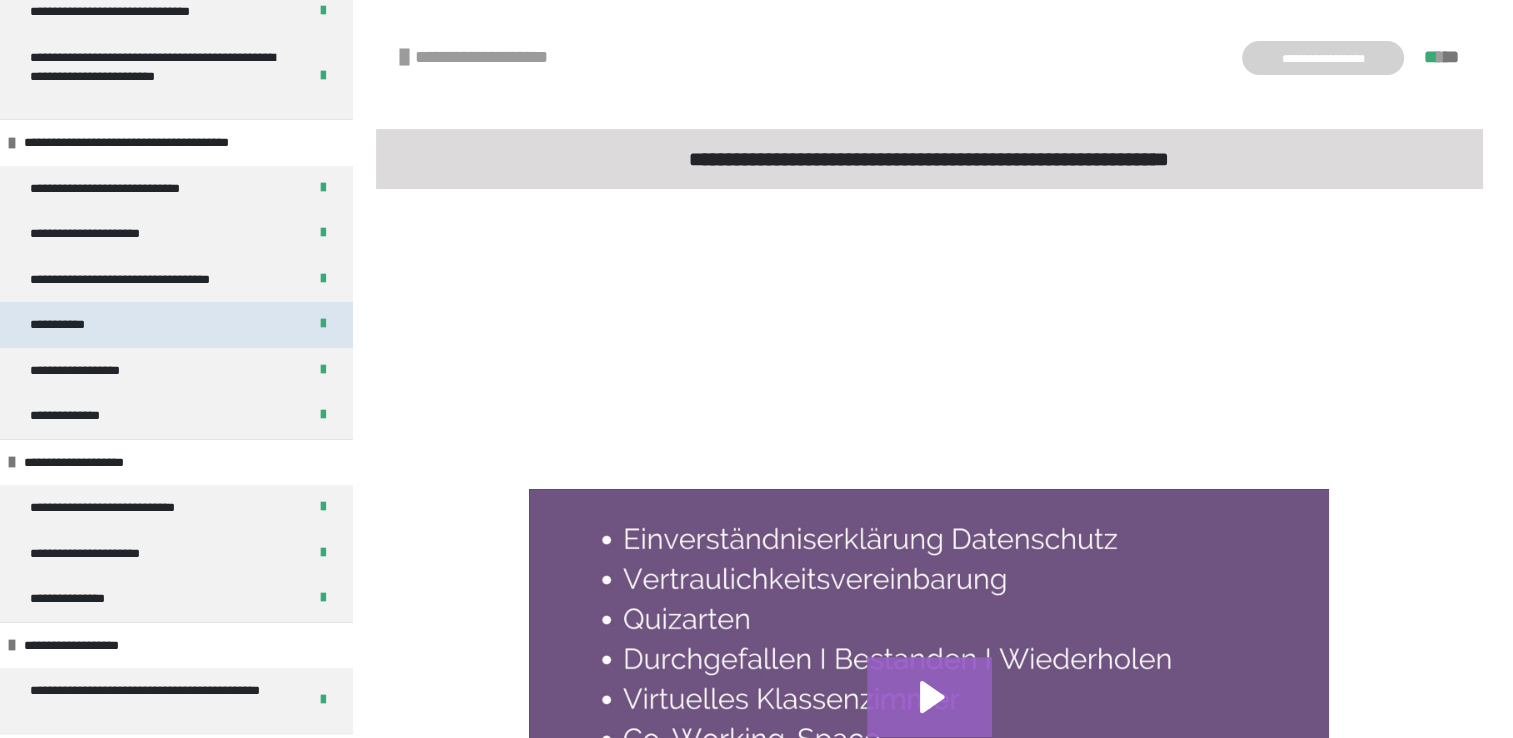 click on "**********" at bounding box center [72, 325] 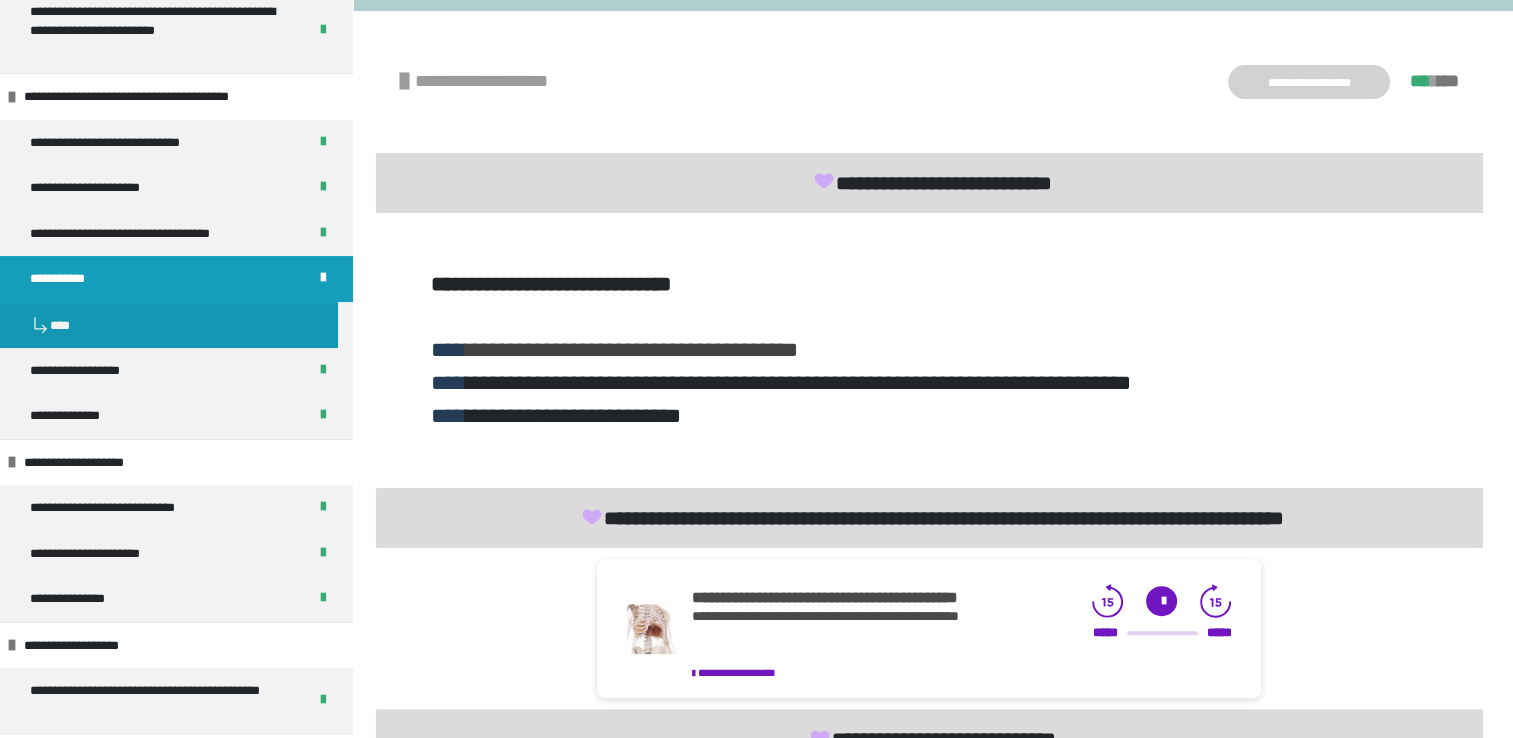 scroll, scrollTop: 253, scrollLeft: 0, axis: vertical 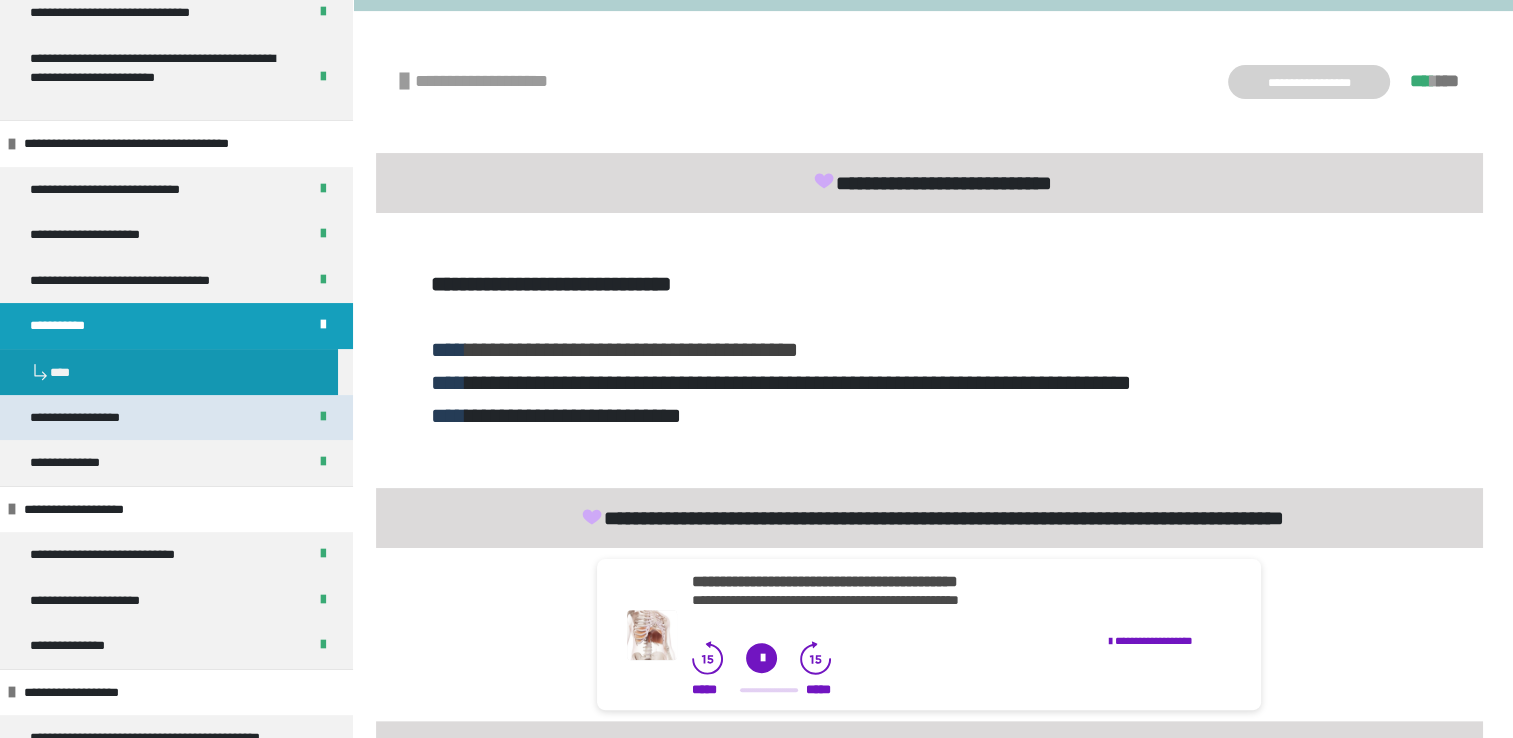 click on "**********" at bounding box center [91, 418] 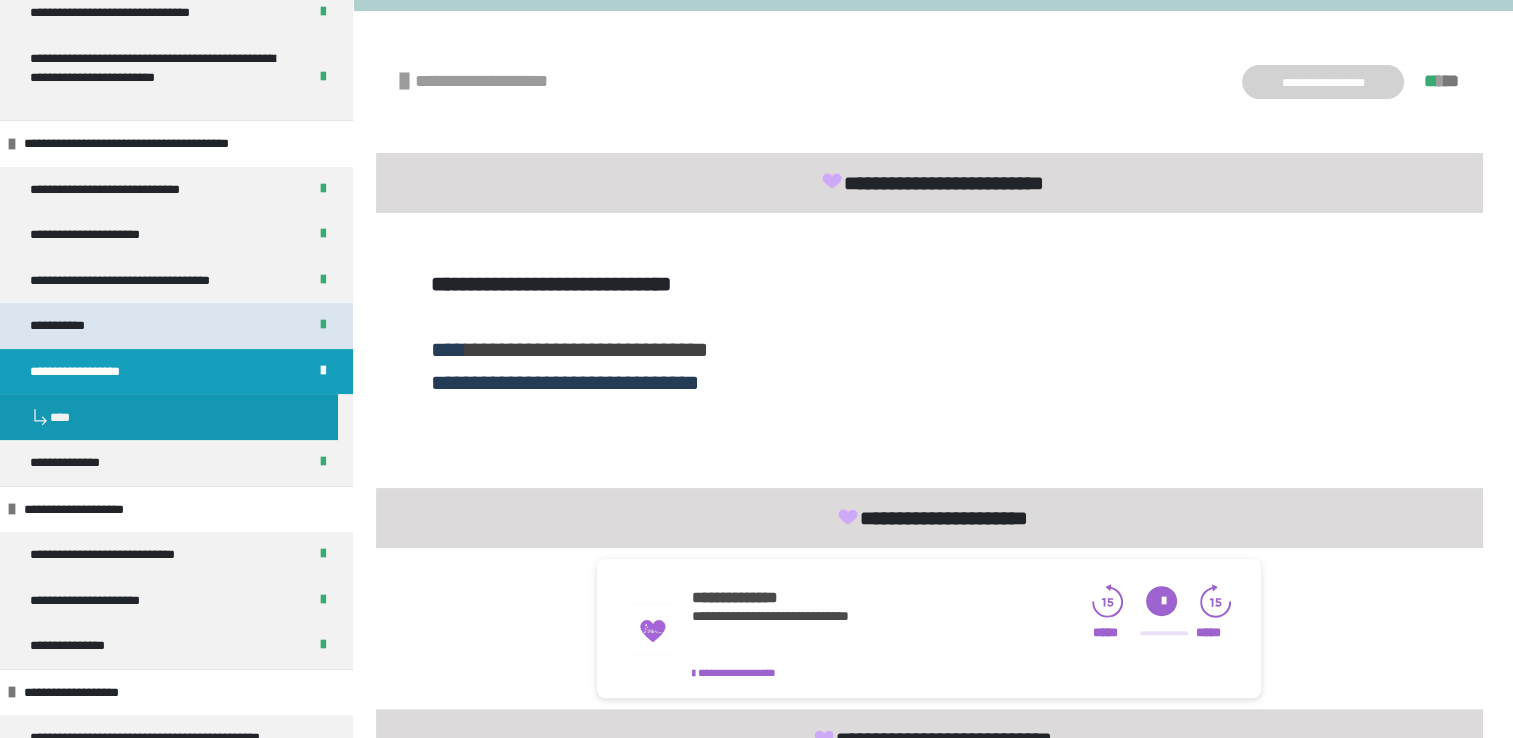 click on "**********" at bounding box center (72, 326) 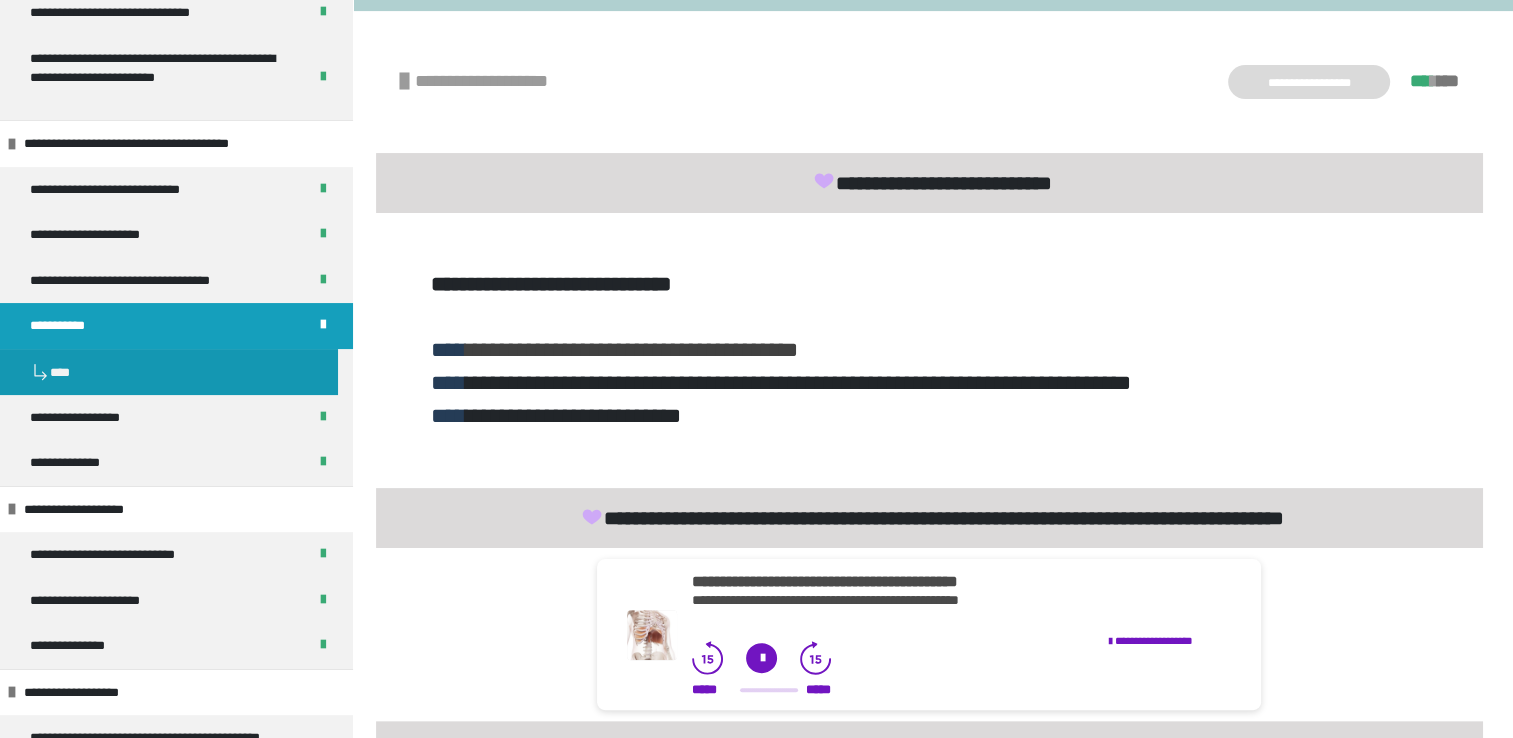click on "**********" at bounding box center [1309, 82] 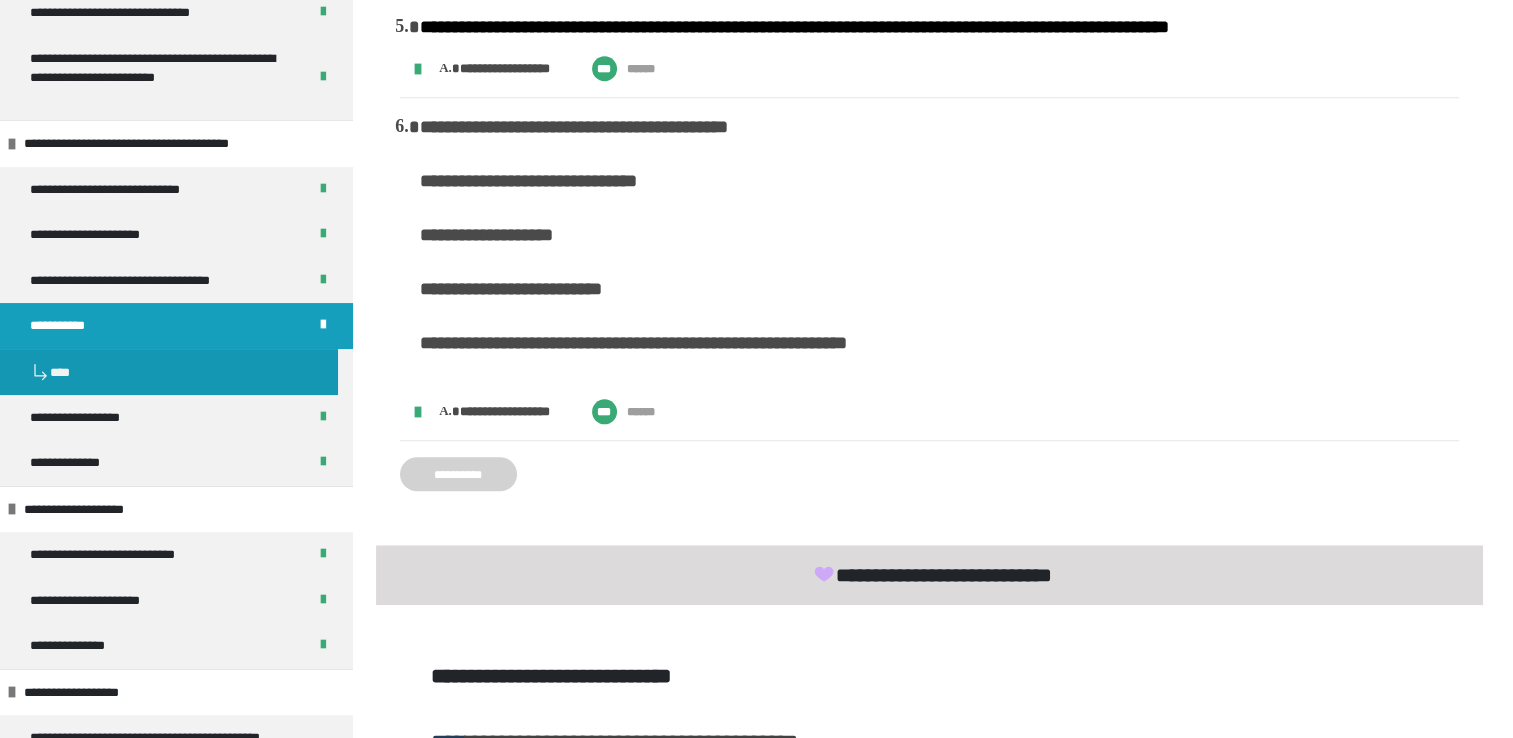 scroll, scrollTop: 1876, scrollLeft: 0, axis: vertical 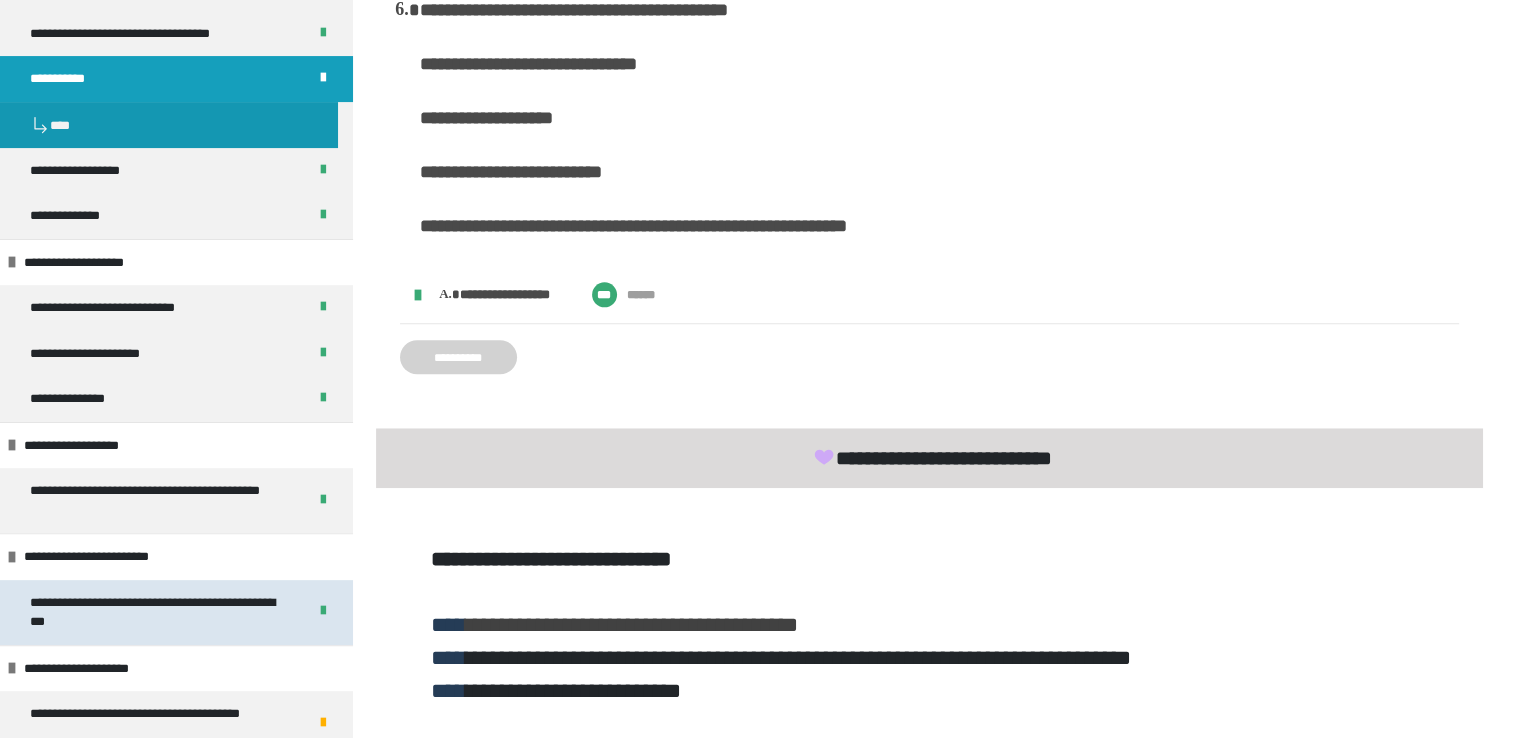 click on "**********" at bounding box center [153, 612] 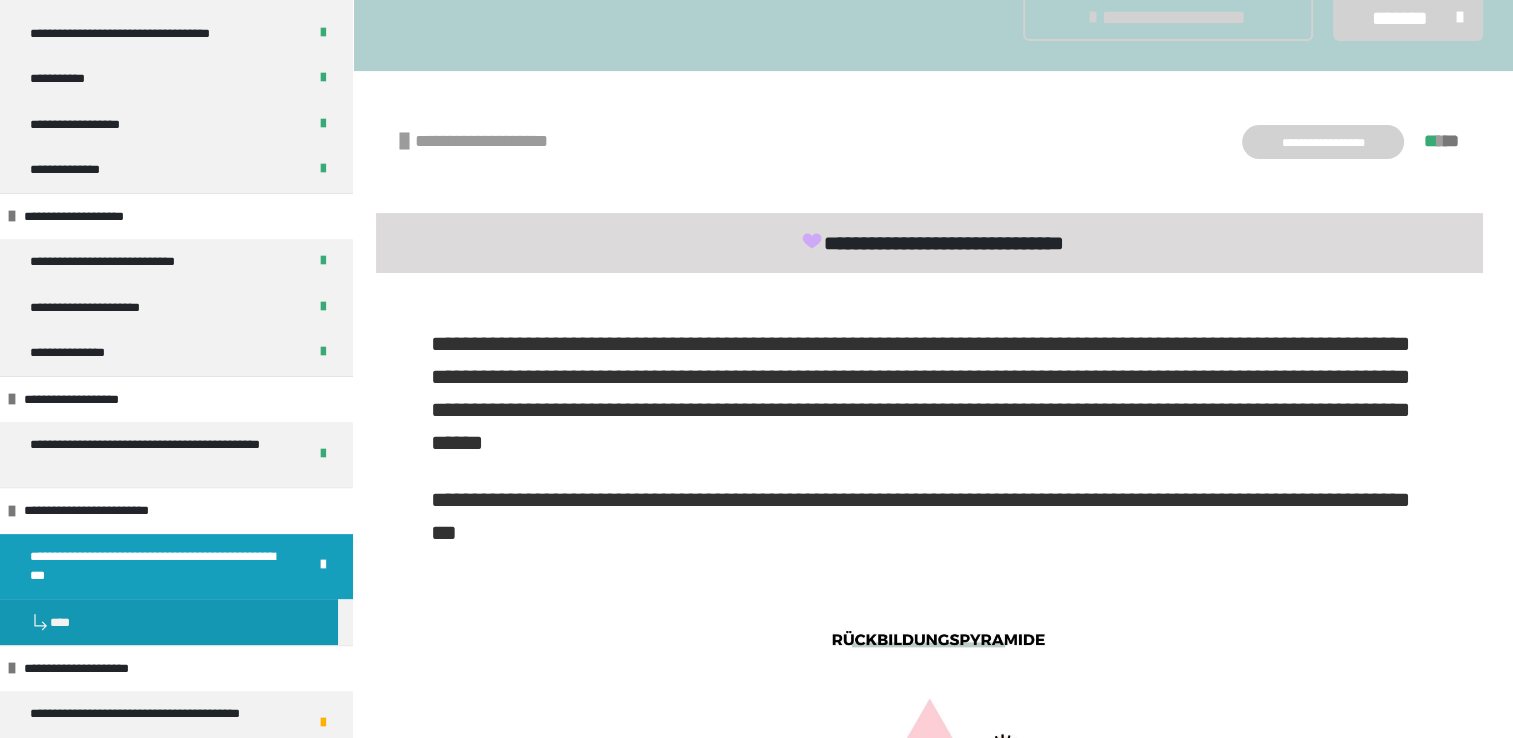 scroll, scrollTop: 512, scrollLeft: 0, axis: vertical 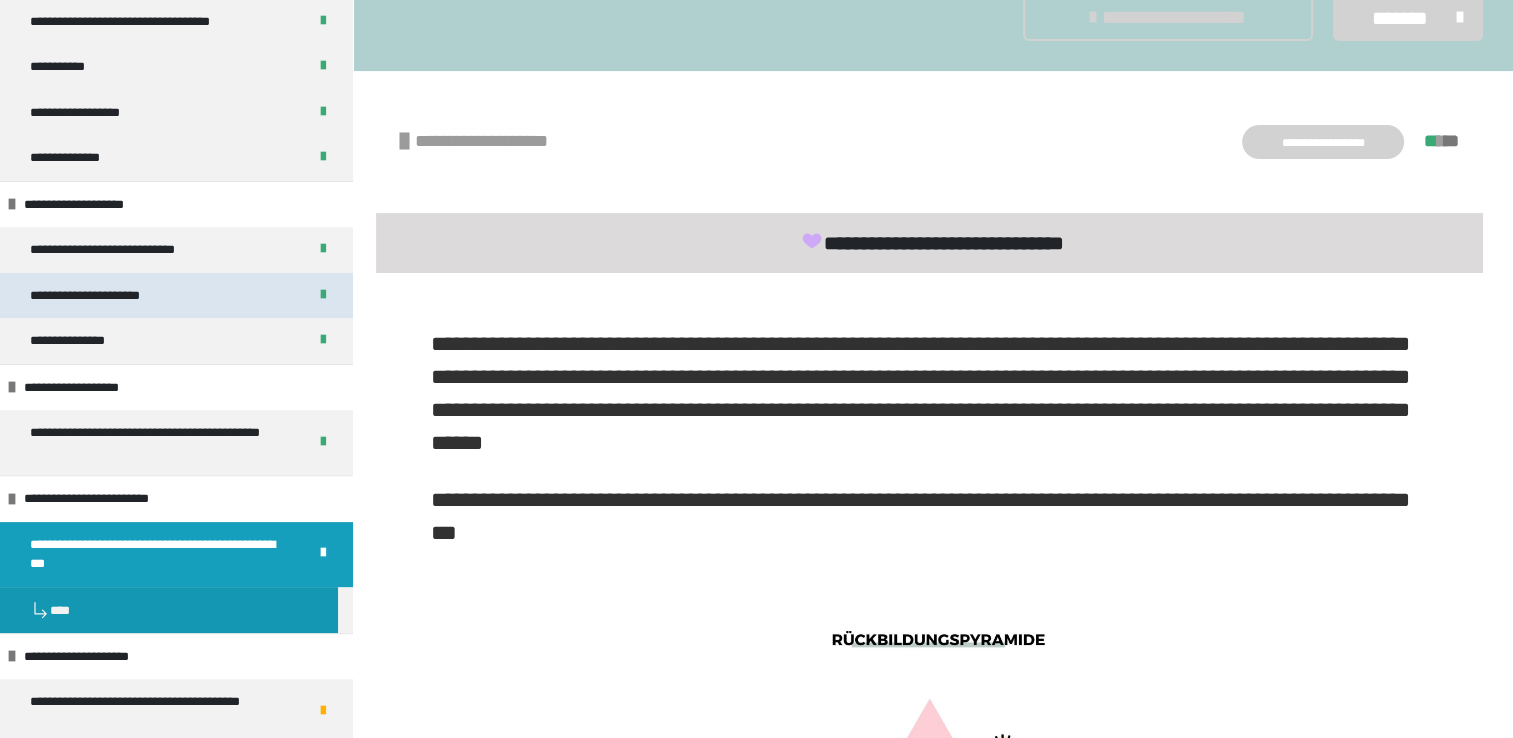 click on "**********" at bounding box center [94, 296] 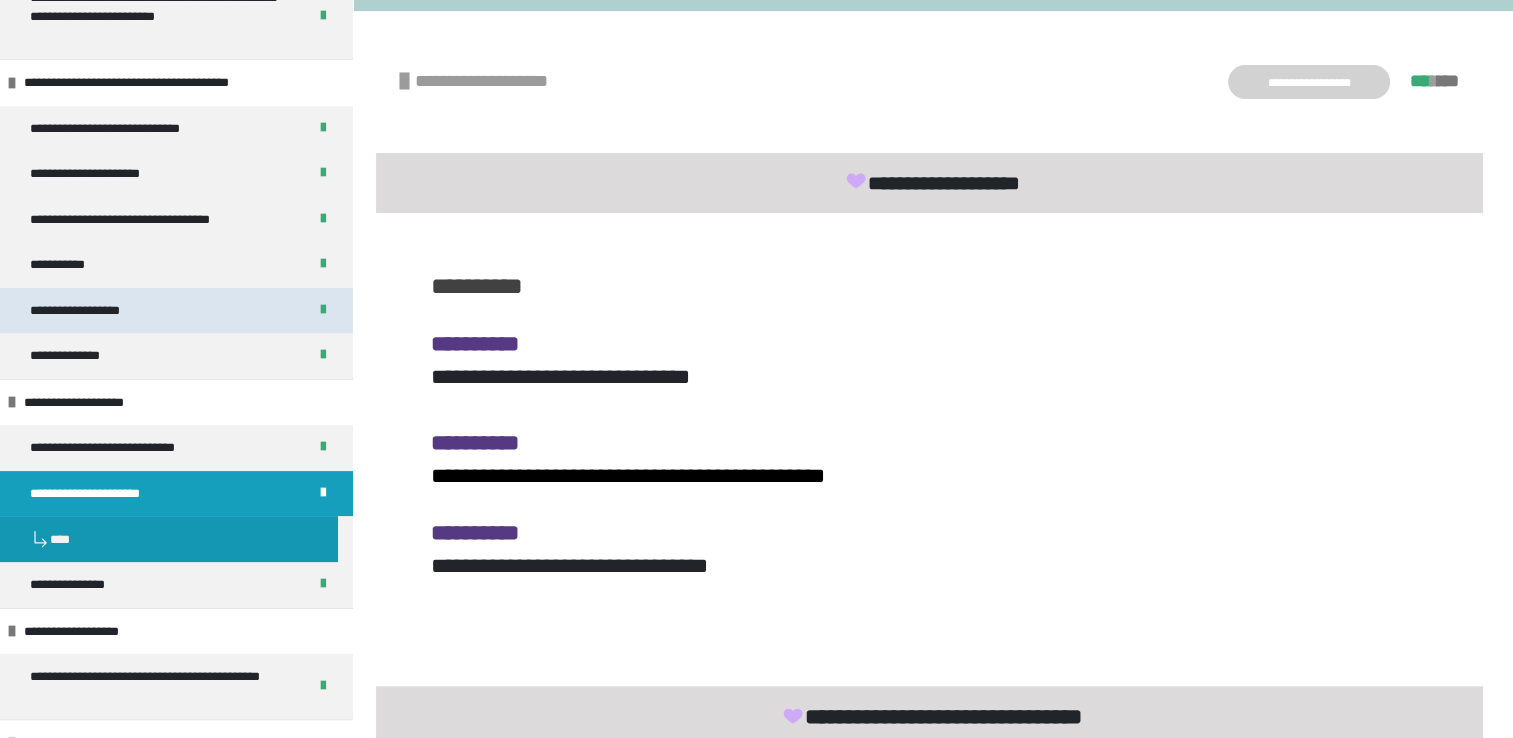scroll, scrollTop: 312, scrollLeft: 0, axis: vertical 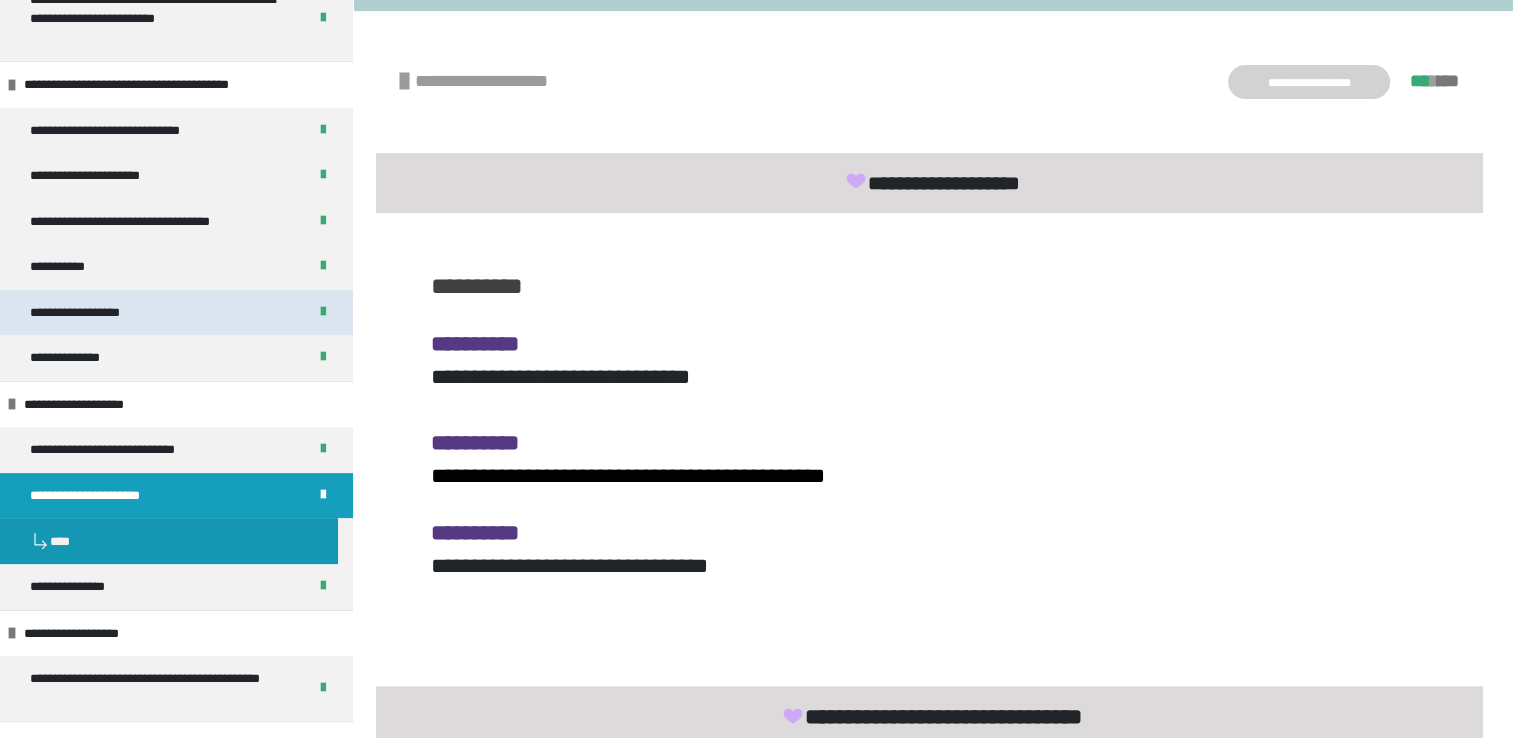 click on "**********" at bounding box center (91, 313) 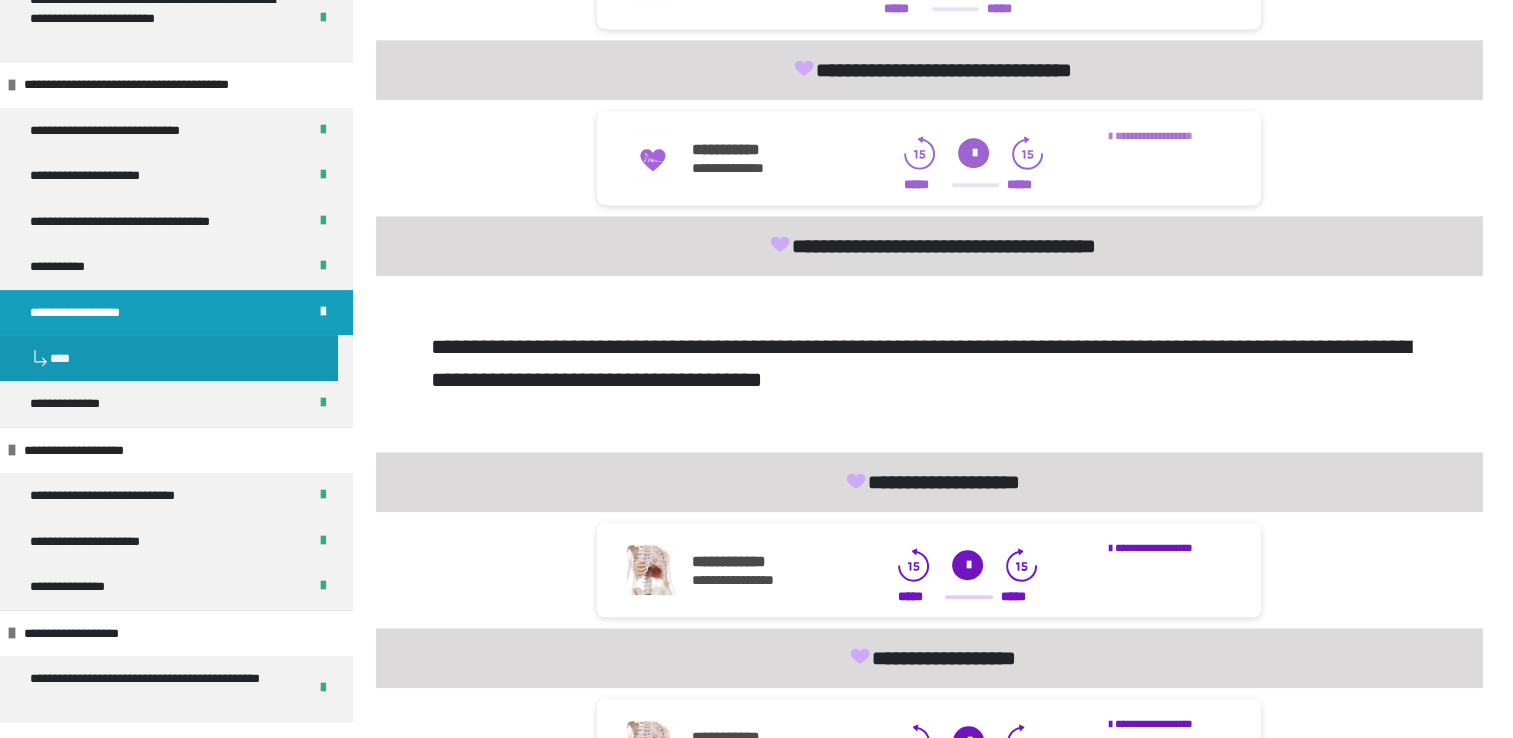 scroll, scrollTop: 1676, scrollLeft: 0, axis: vertical 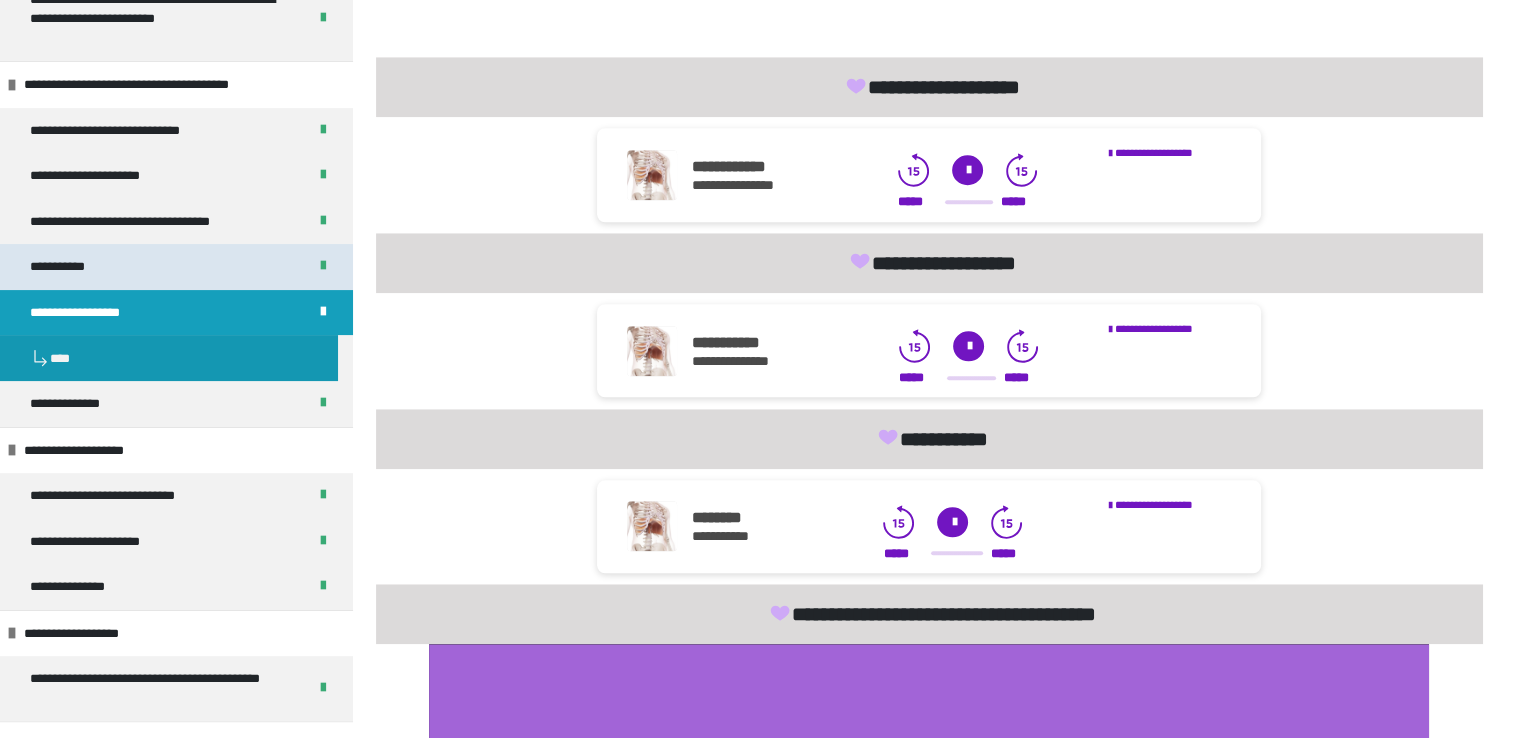 click on "**********" at bounding box center (72, 267) 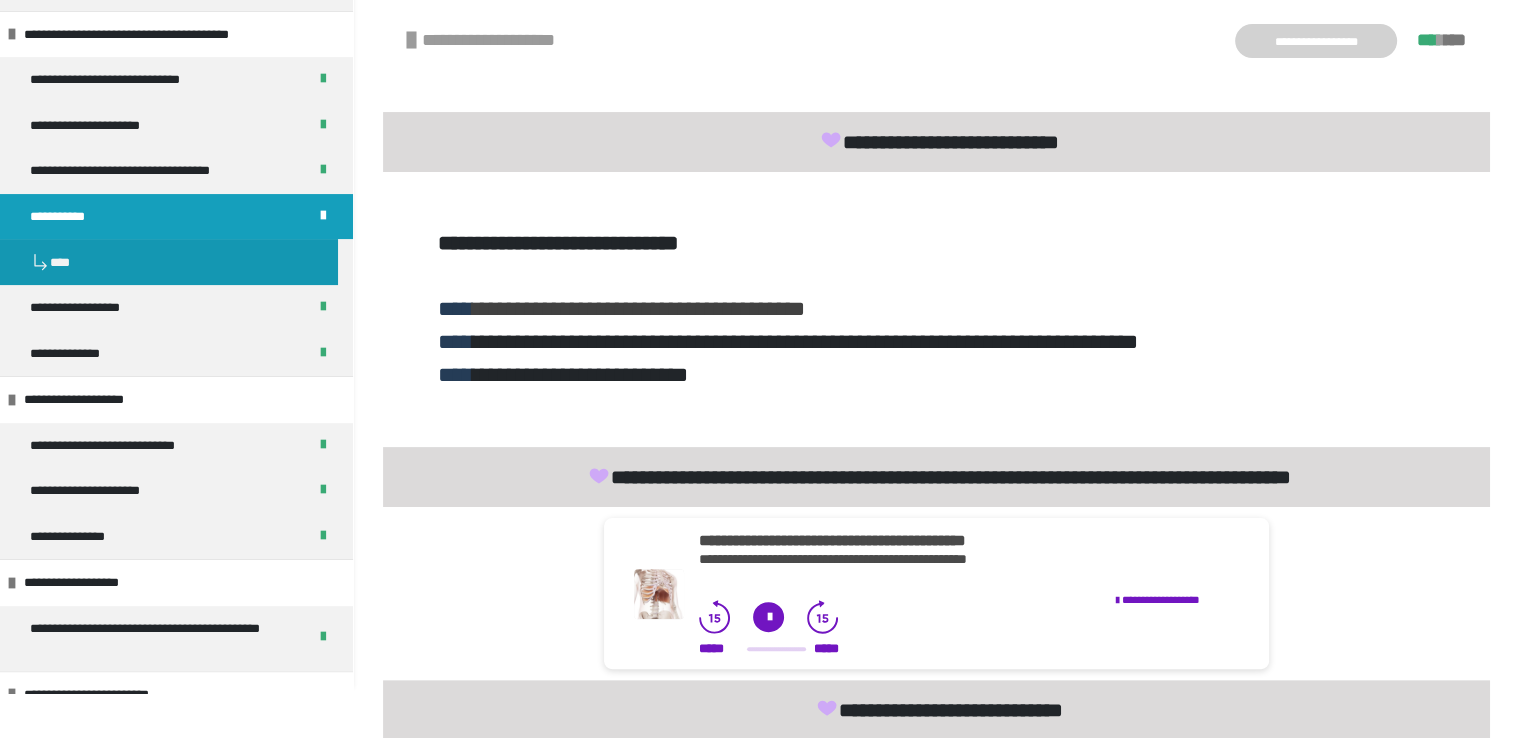 scroll, scrollTop: 176, scrollLeft: 0, axis: vertical 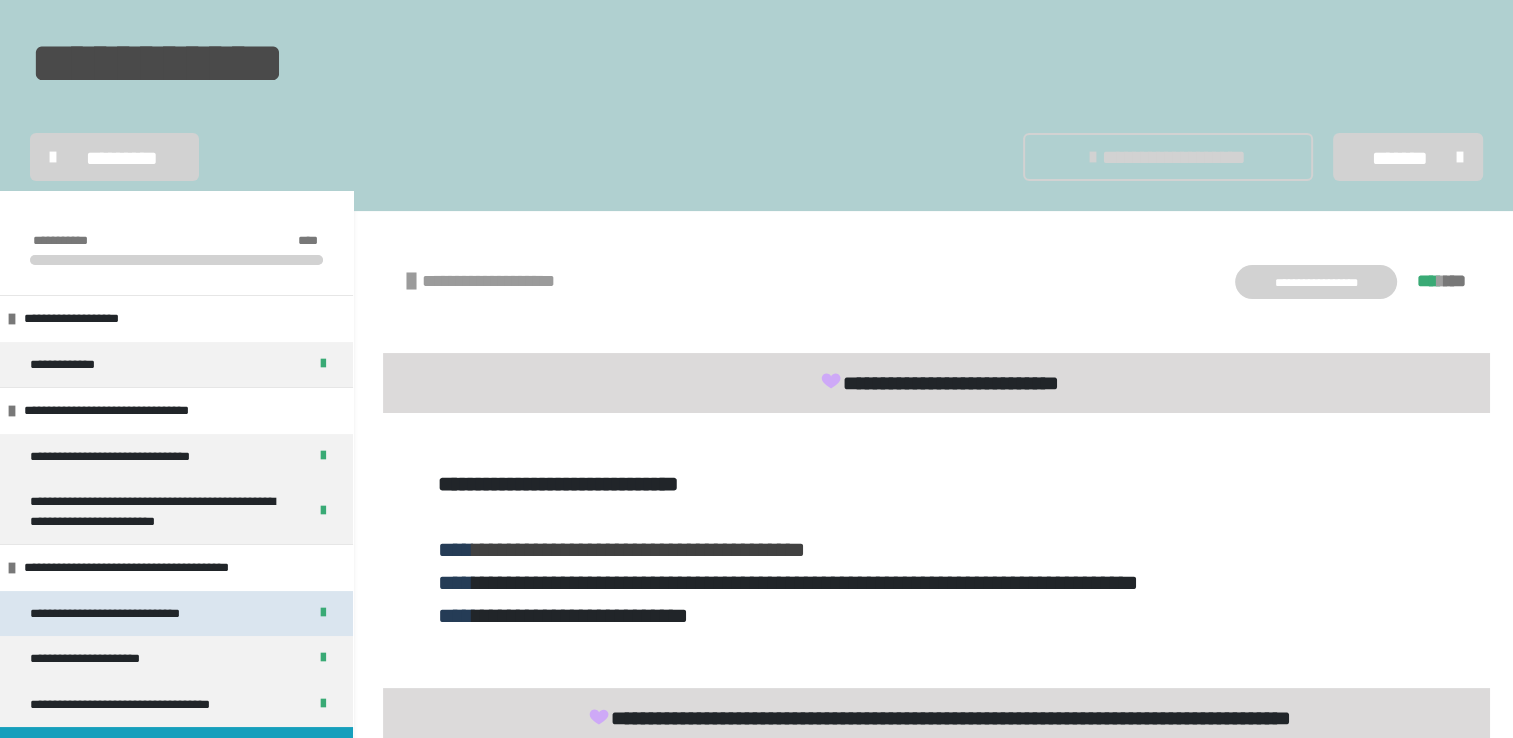 click on "**********" at bounding box center (120, 614) 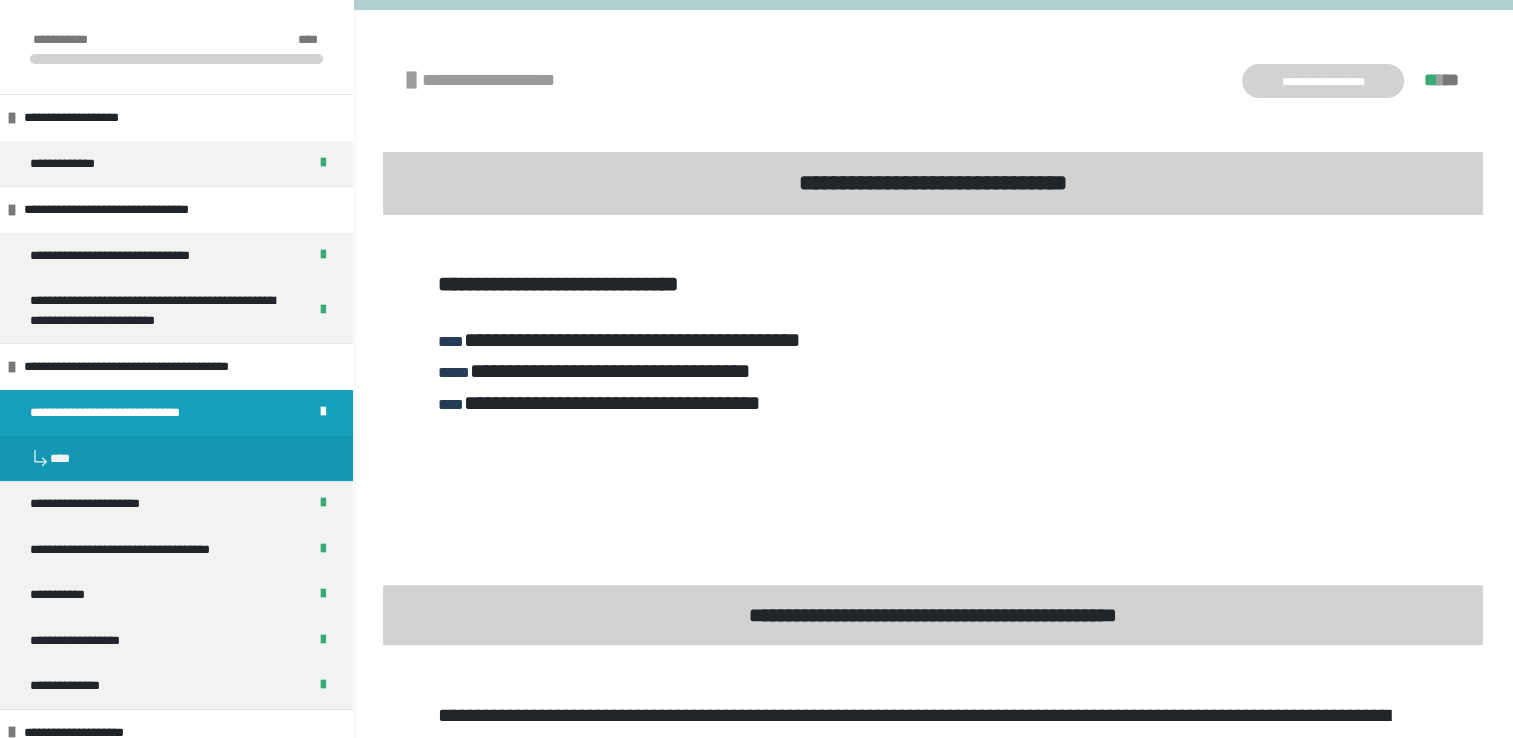 scroll, scrollTop: 176, scrollLeft: 0, axis: vertical 